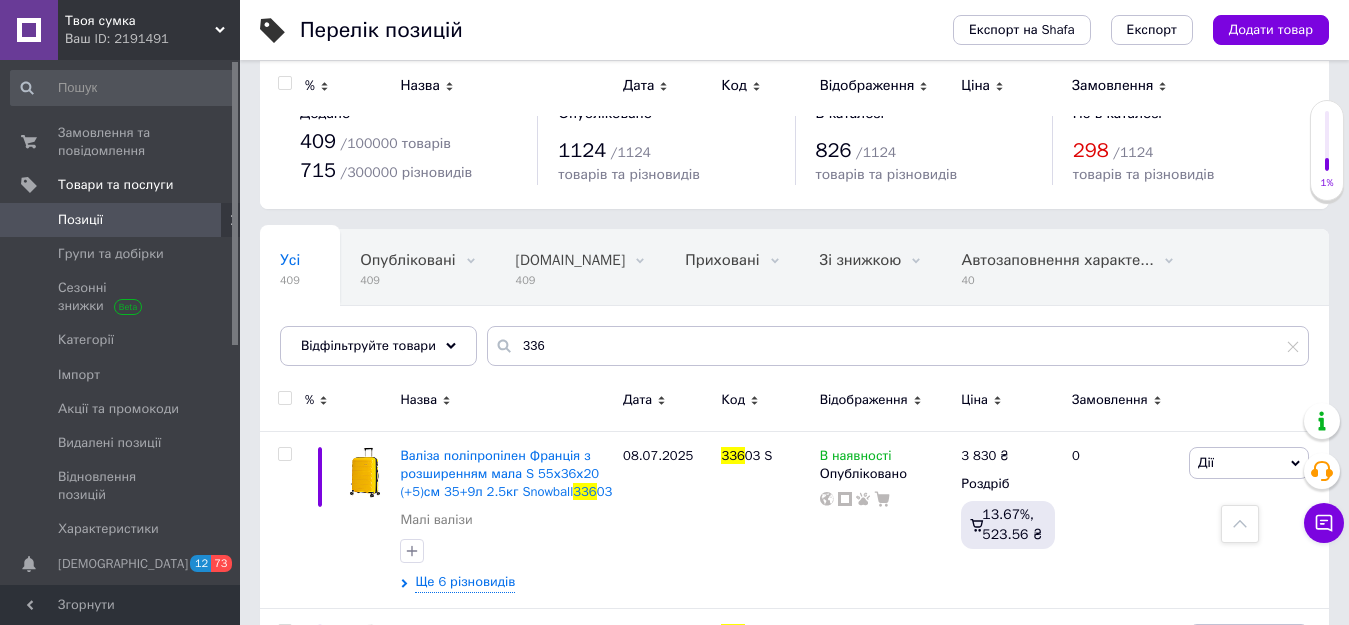 scroll, scrollTop: 700, scrollLeft: 0, axis: vertical 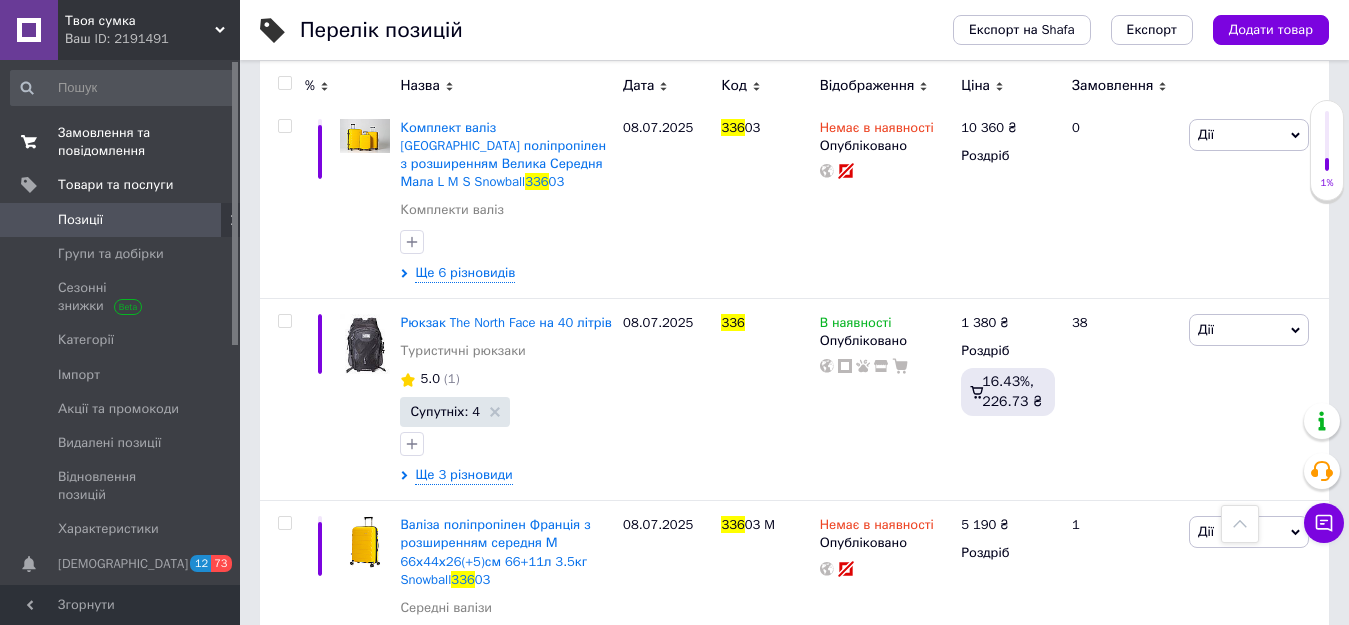 click on "Замовлення та повідомлення" at bounding box center (121, 142) 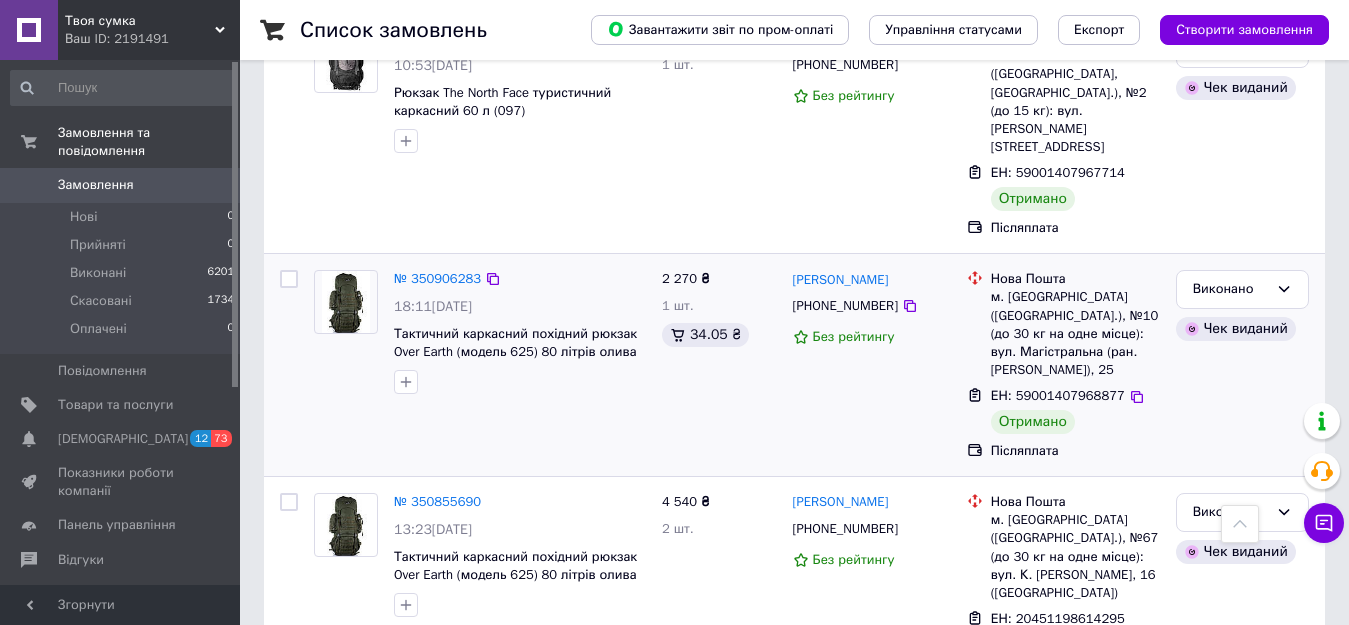 scroll, scrollTop: 6152, scrollLeft: 0, axis: vertical 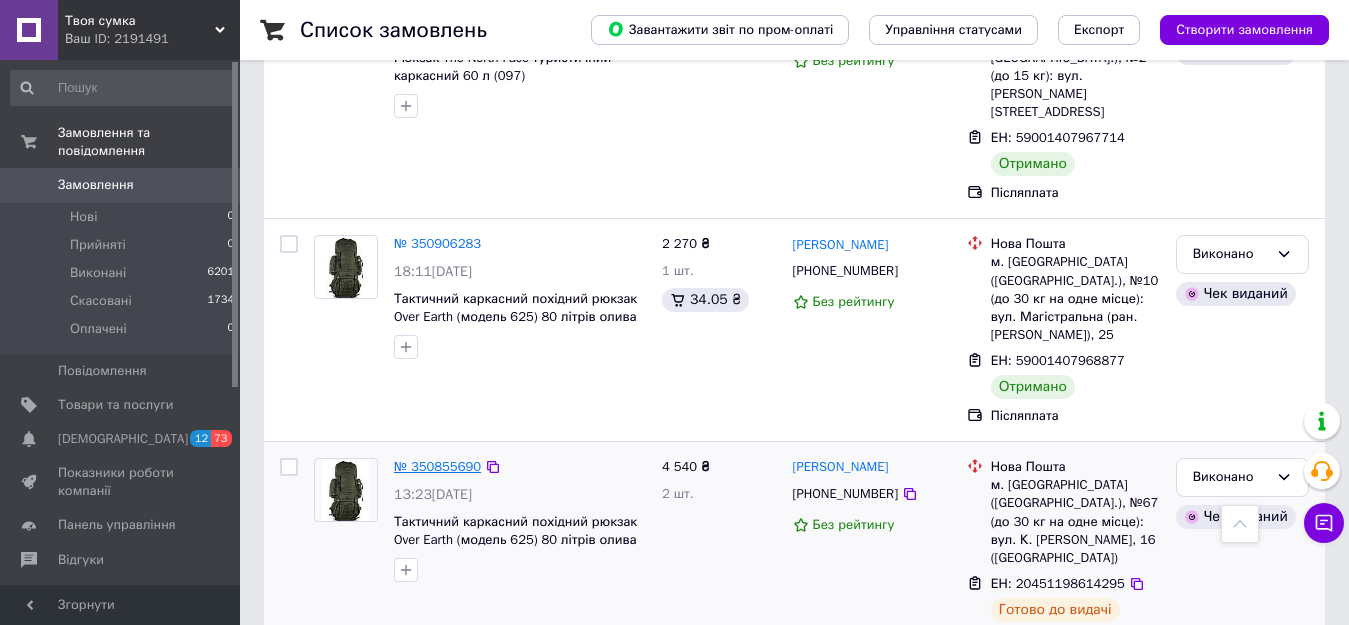 click on "№ 350855690" at bounding box center [437, 466] 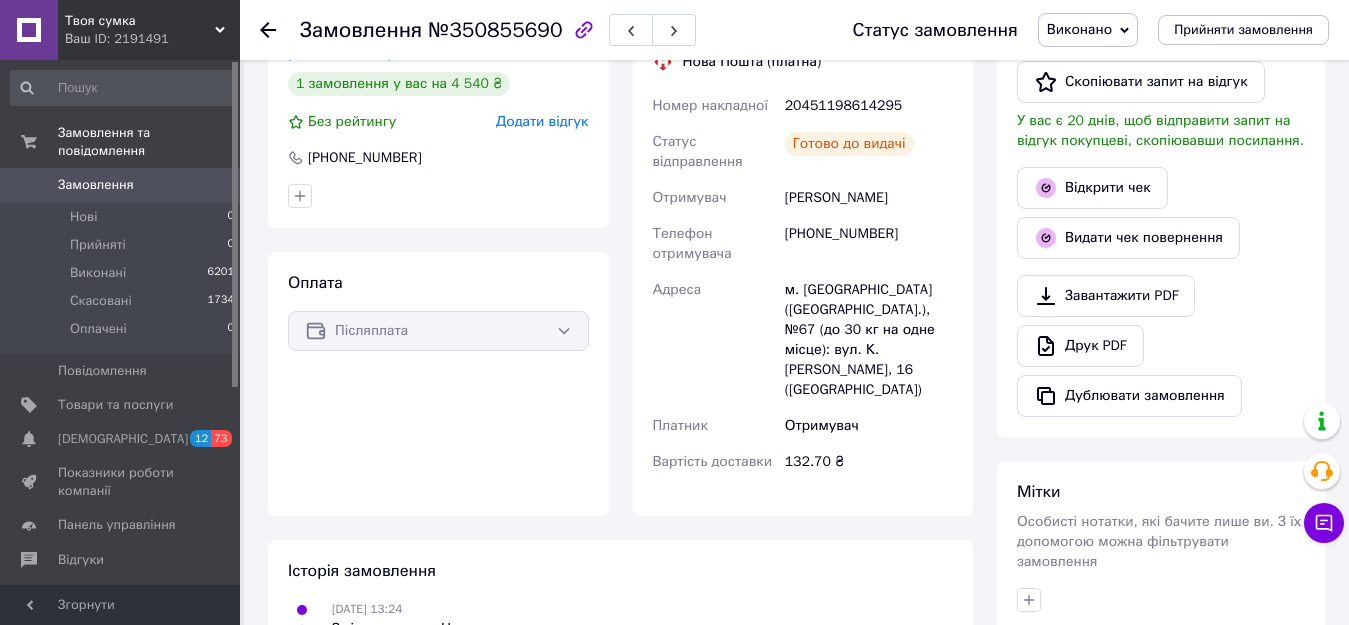 scroll, scrollTop: 54, scrollLeft: 0, axis: vertical 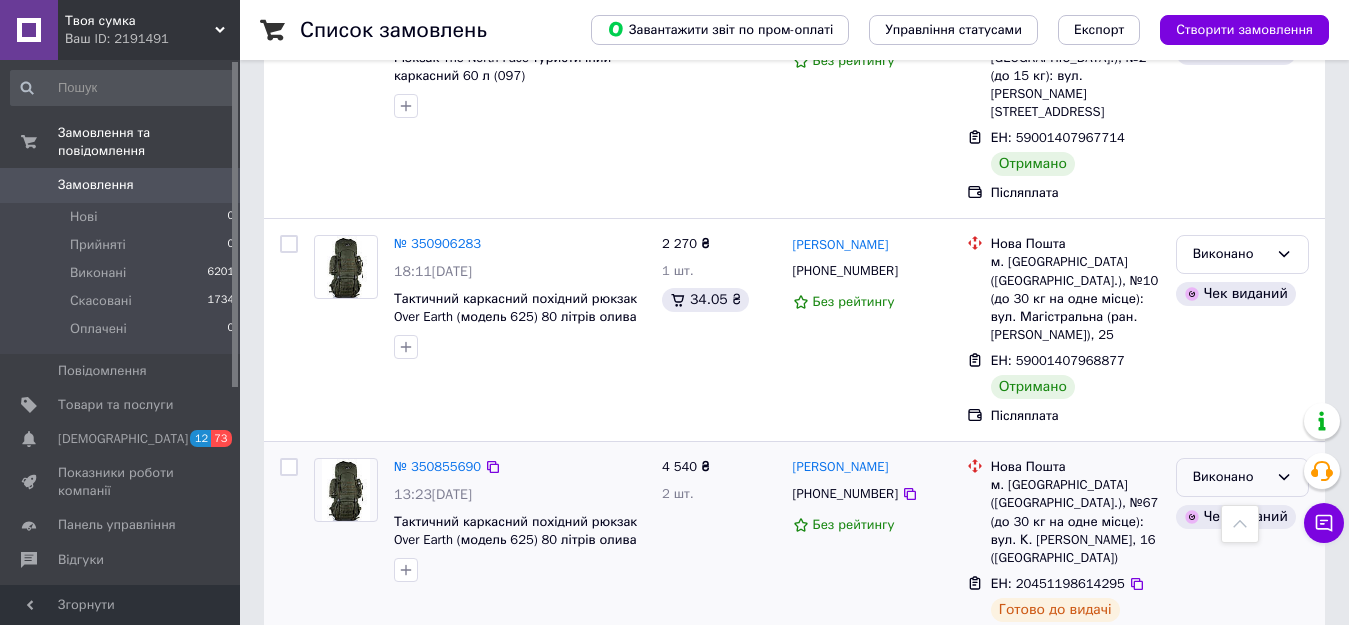 click 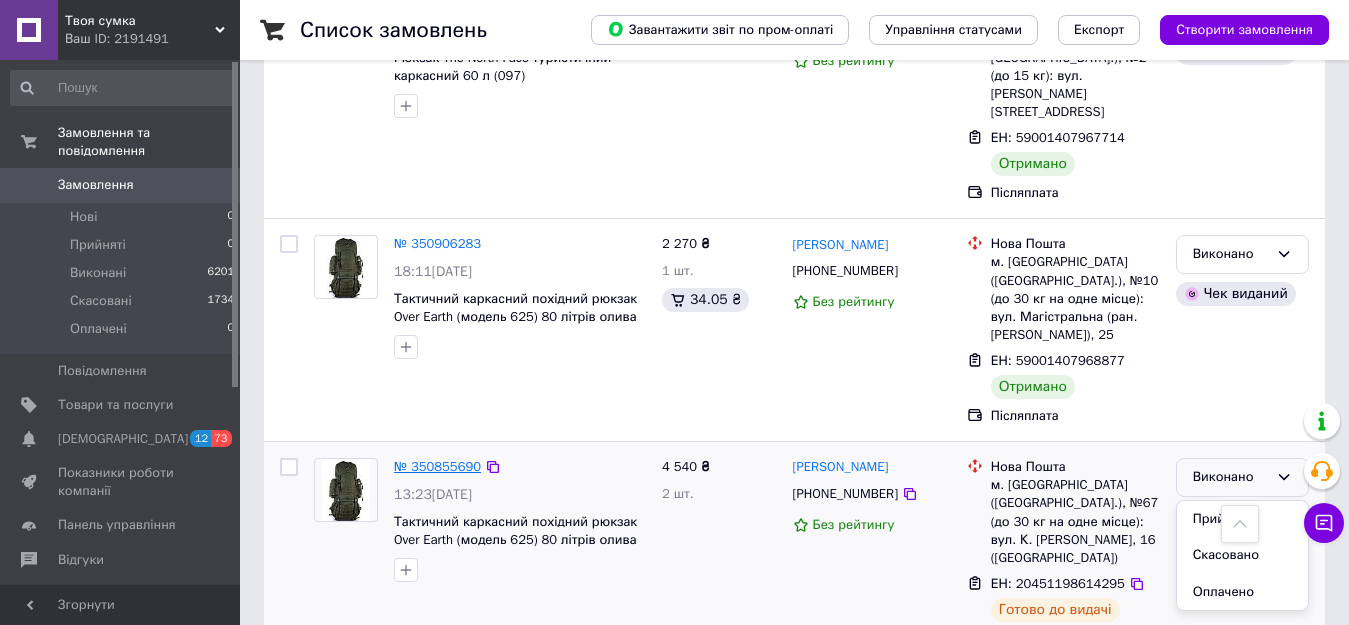click on "№ 350855690" at bounding box center (437, 466) 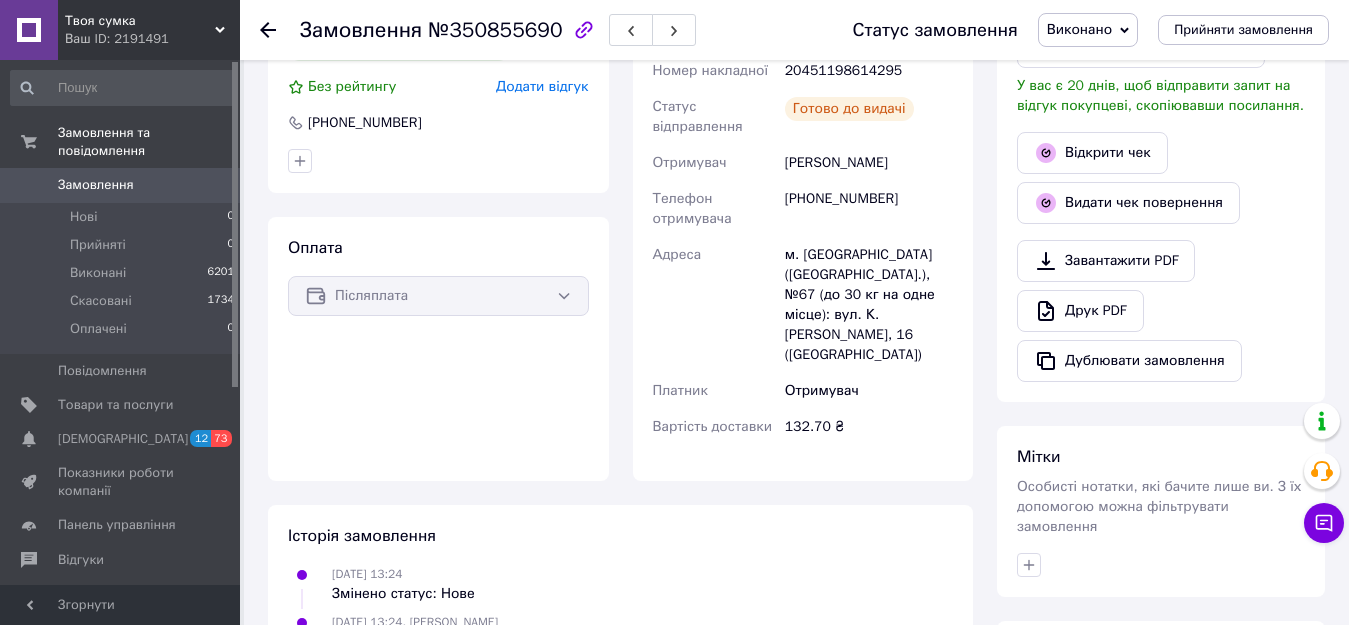 scroll, scrollTop: 454, scrollLeft: 0, axis: vertical 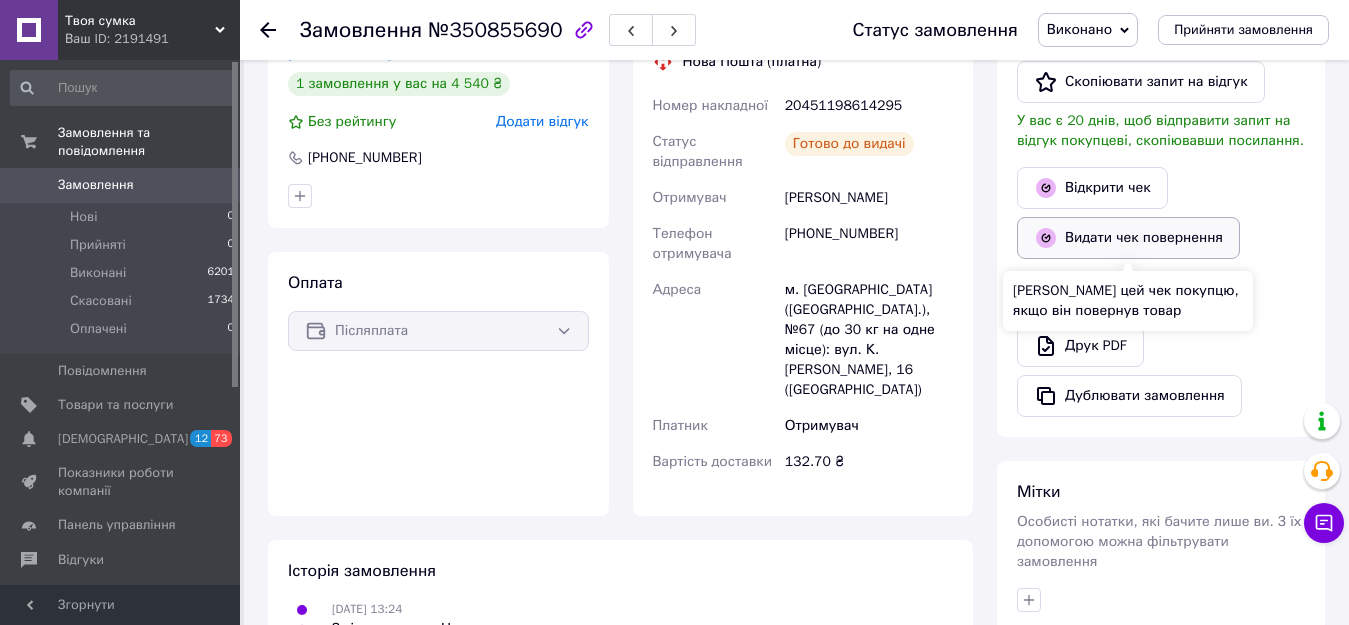 click on "Видати чек повернення" at bounding box center [1128, 238] 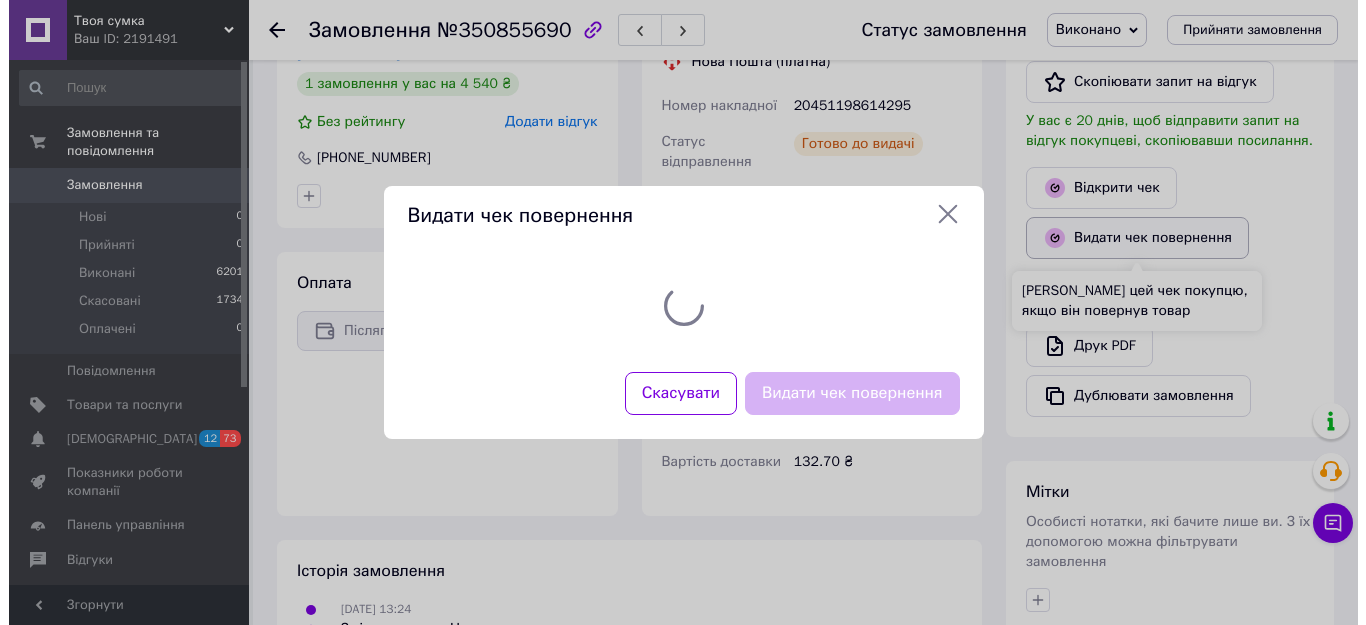 scroll, scrollTop: 434, scrollLeft: 0, axis: vertical 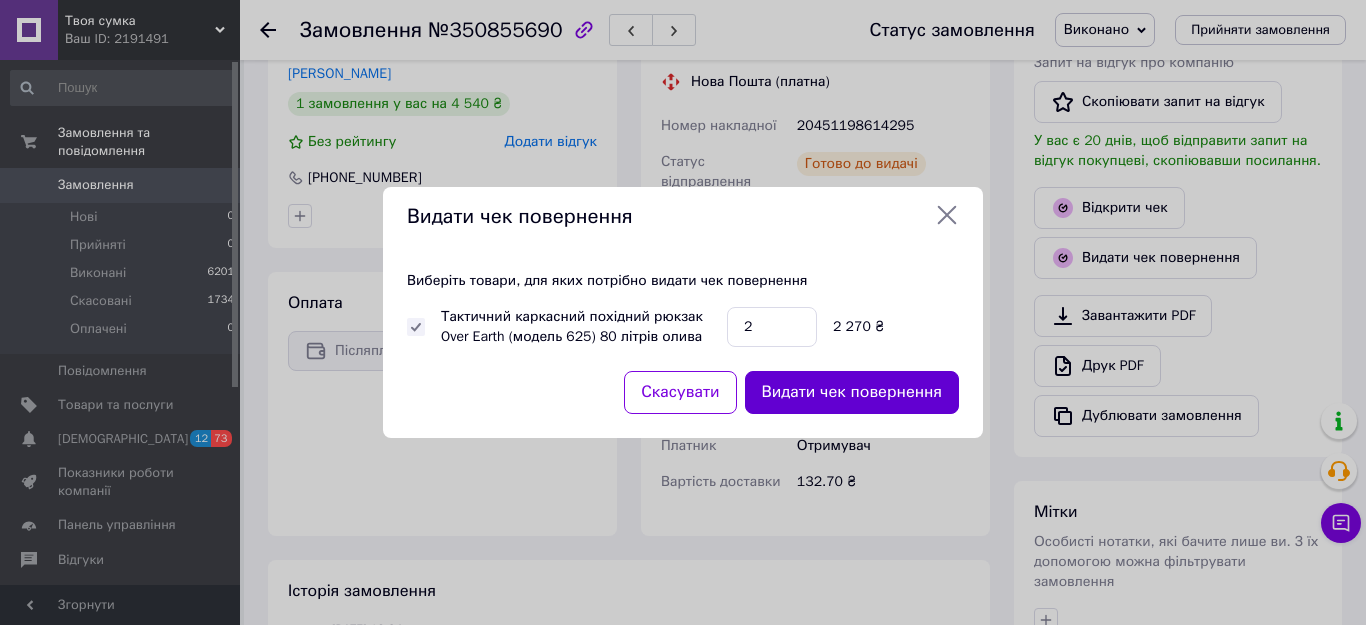 click on "Видати чек повернення" at bounding box center [852, 392] 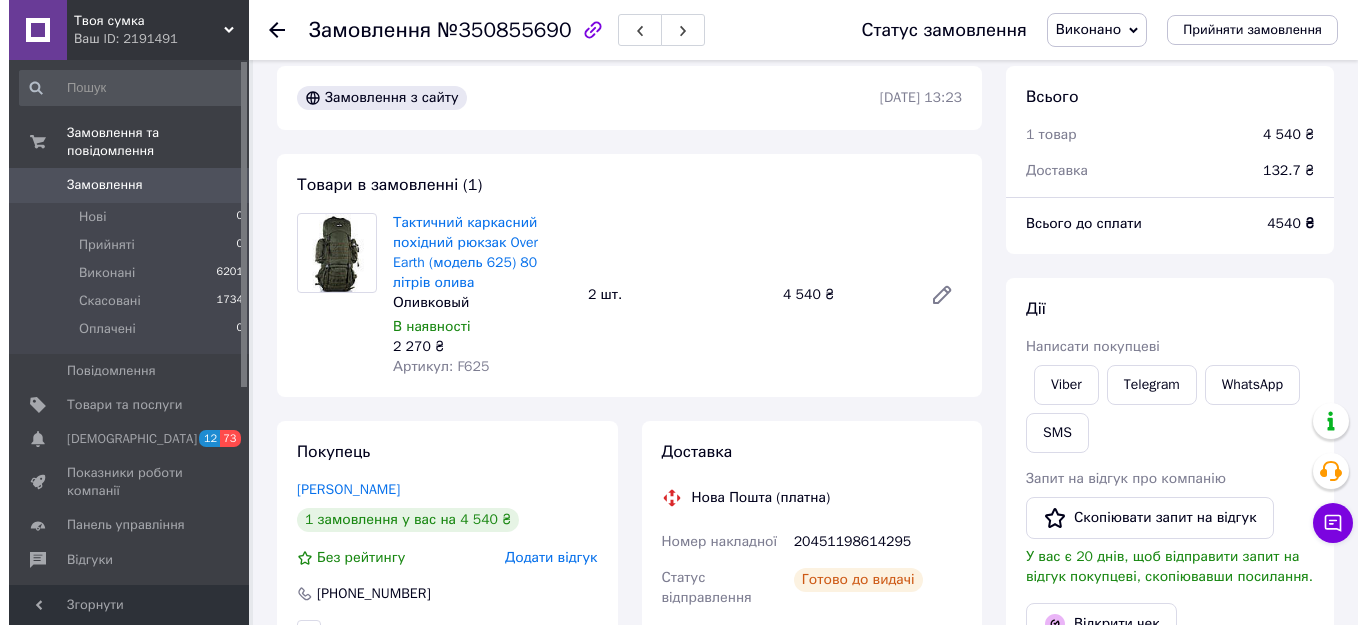 scroll, scrollTop: 0, scrollLeft: 0, axis: both 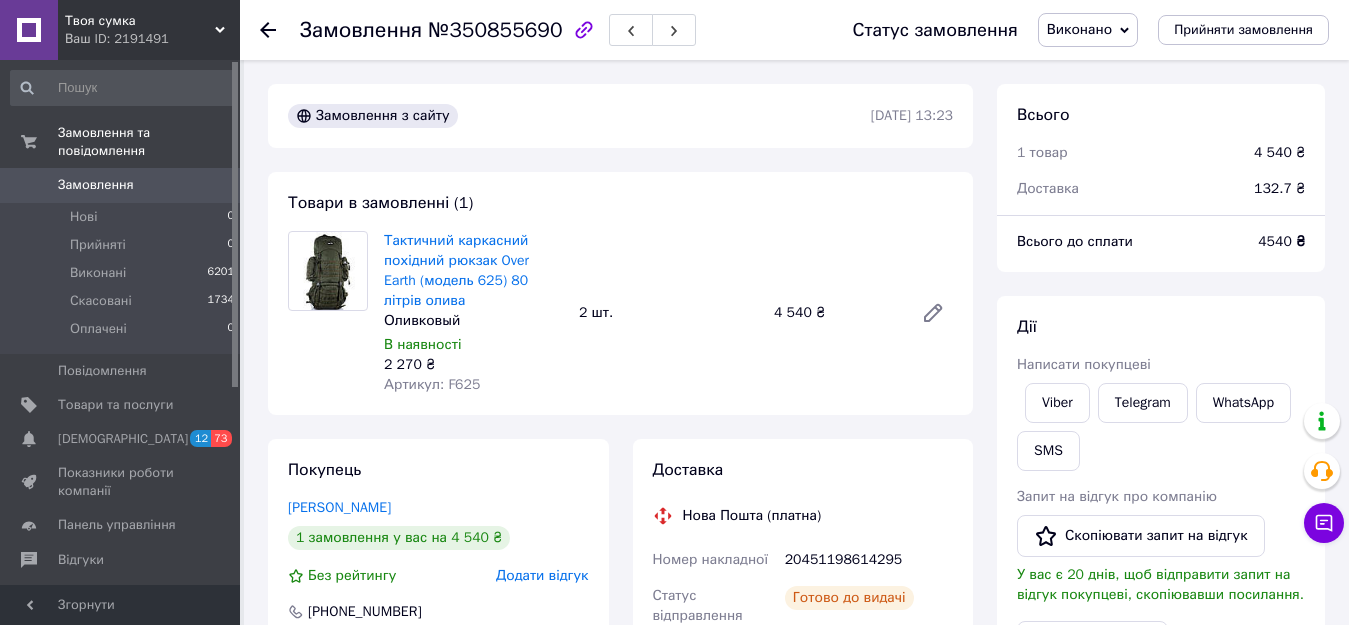 click 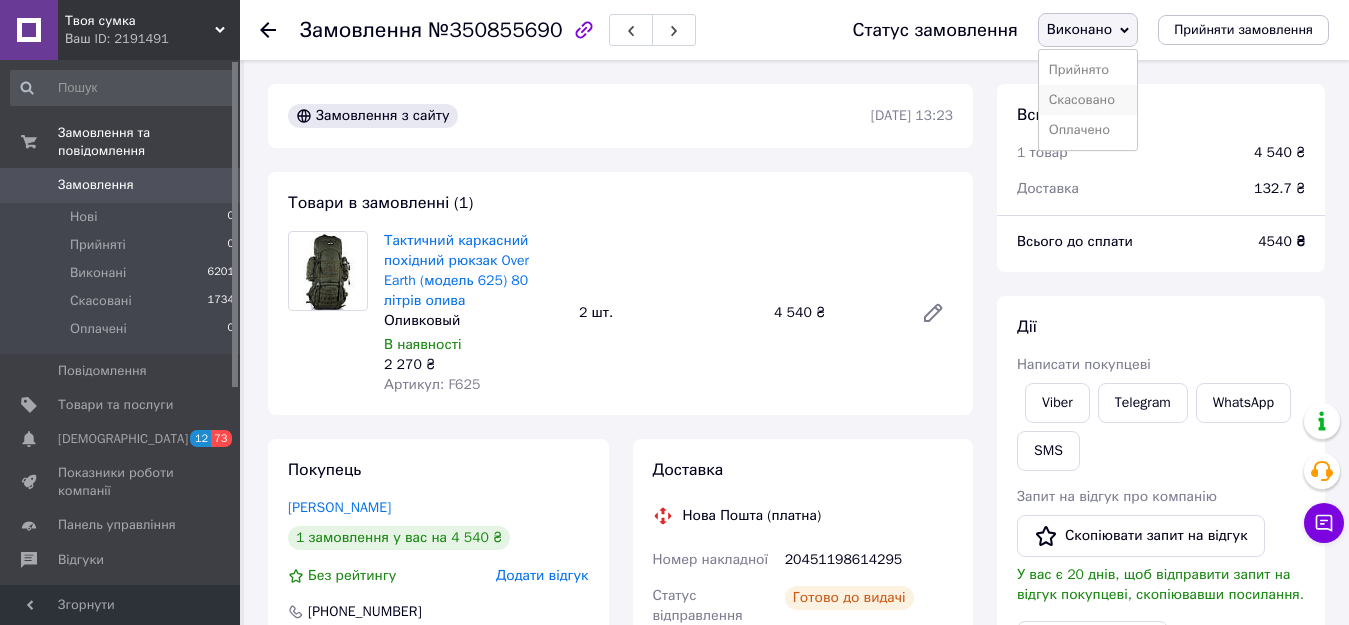 click on "Скасовано" at bounding box center [1088, 100] 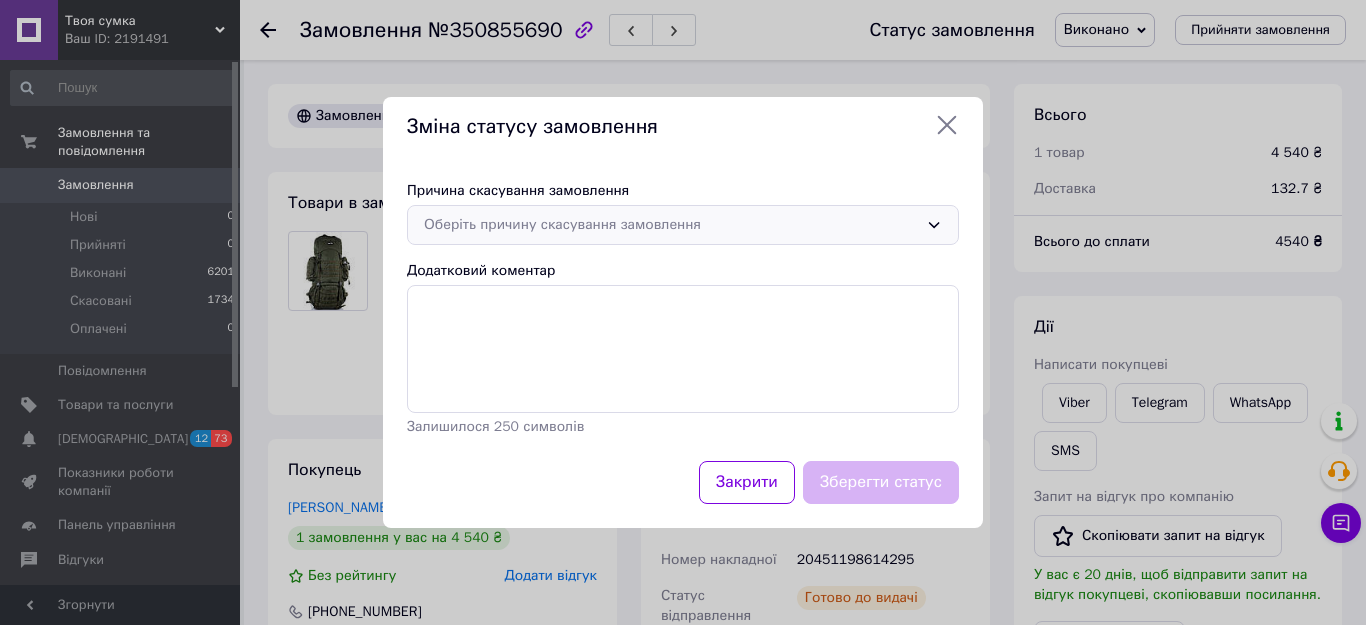 click 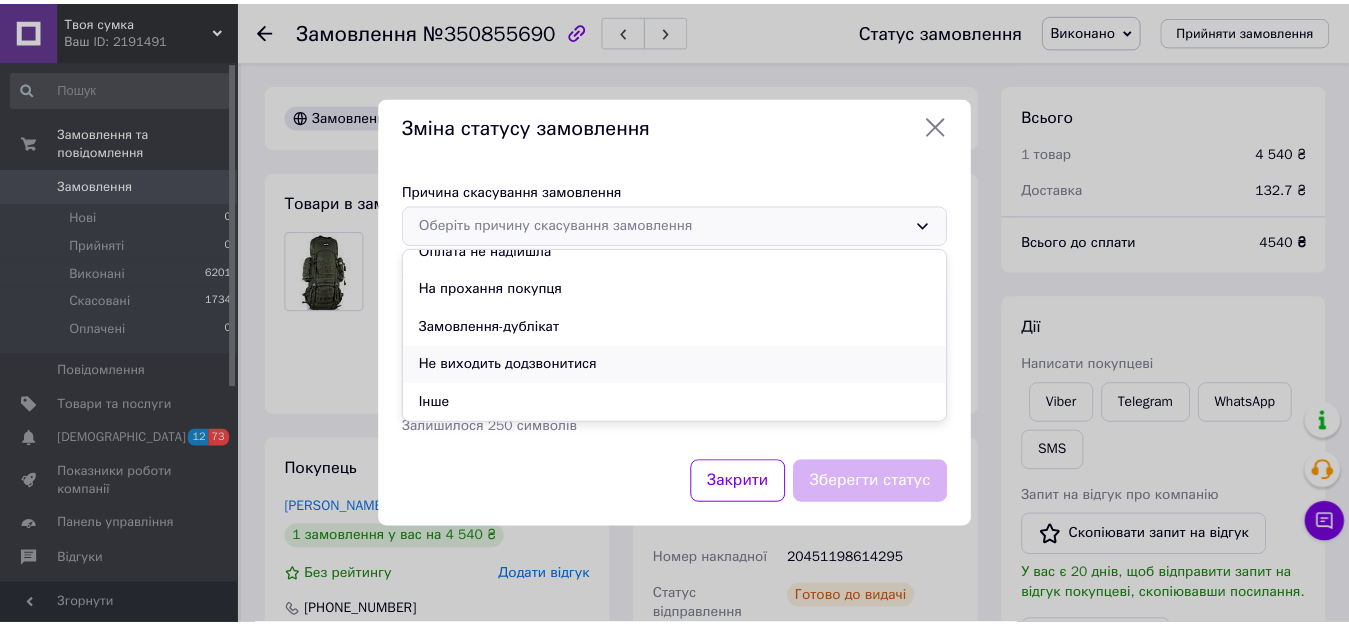 scroll, scrollTop: 0, scrollLeft: 0, axis: both 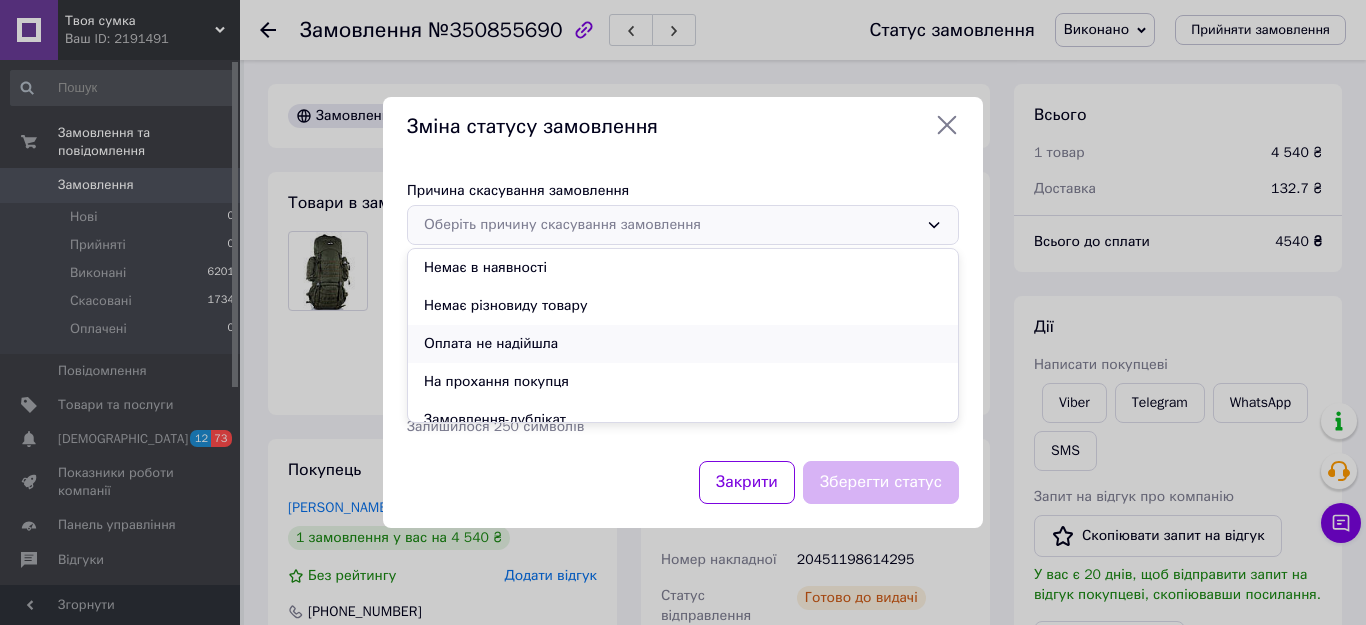 click on "Оплата не надійшла" at bounding box center [683, 344] 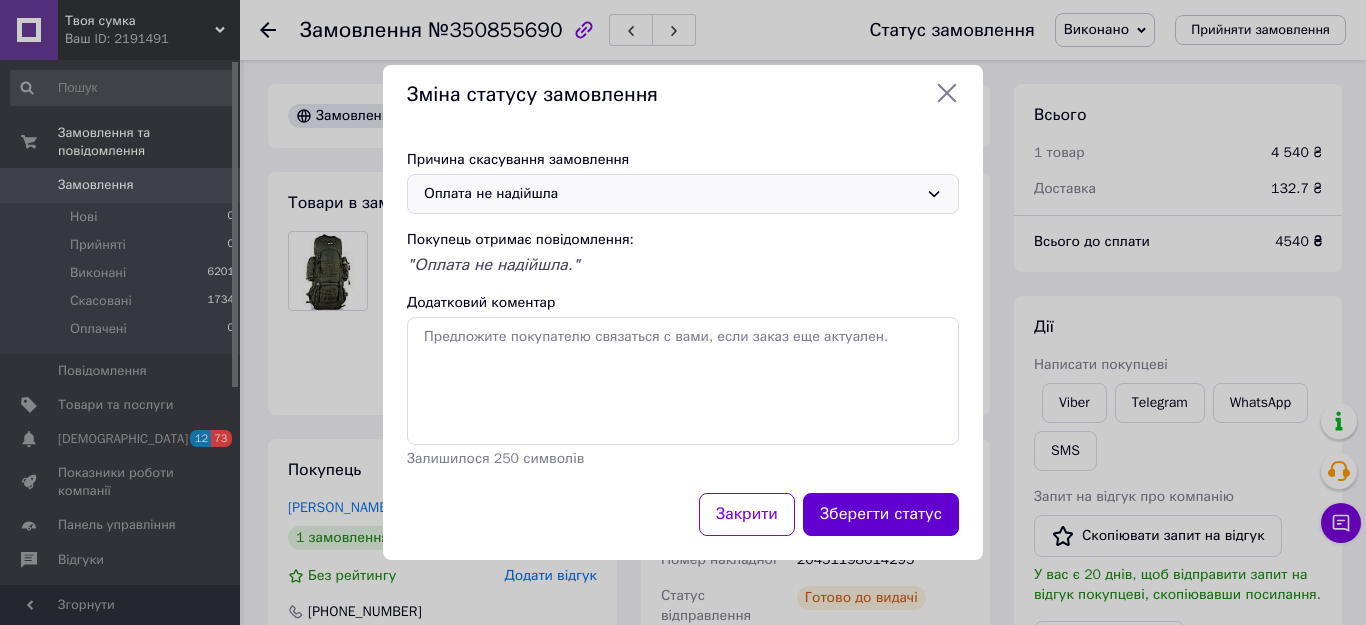 click on "Зберегти статус" at bounding box center [881, 514] 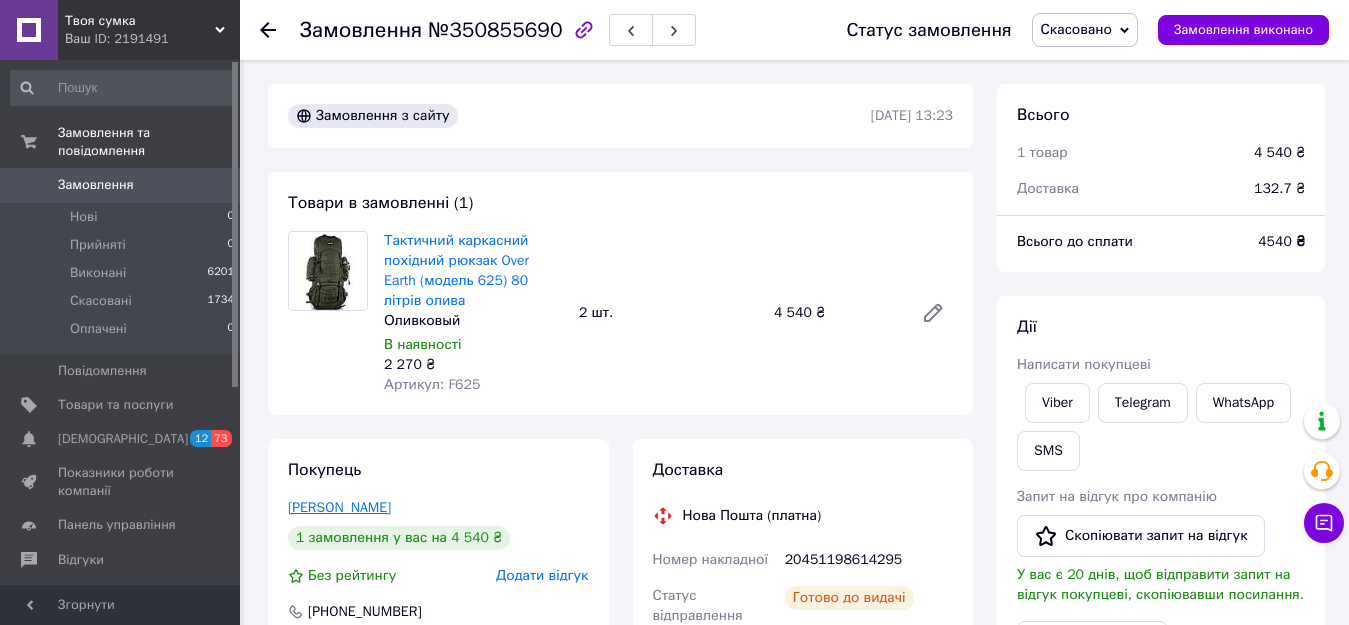 click on "[PERSON_NAME]" at bounding box center [339, 507] 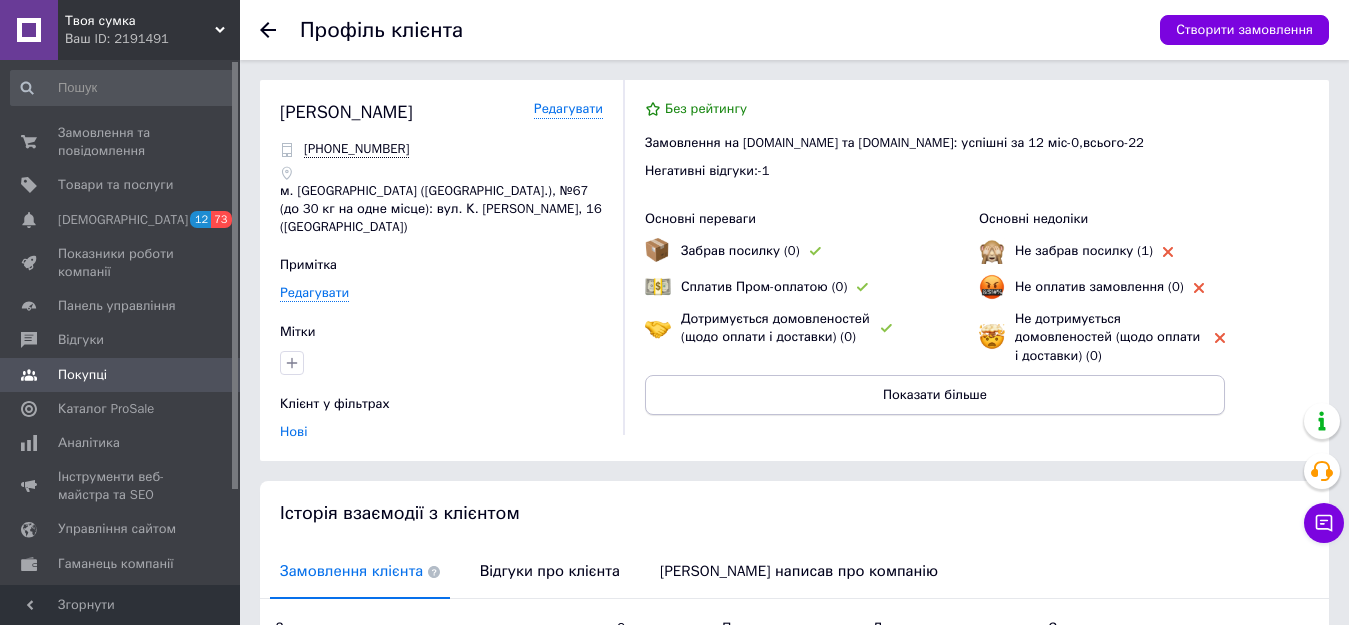 click on "Показати більше" at bounding box center [935, 395] 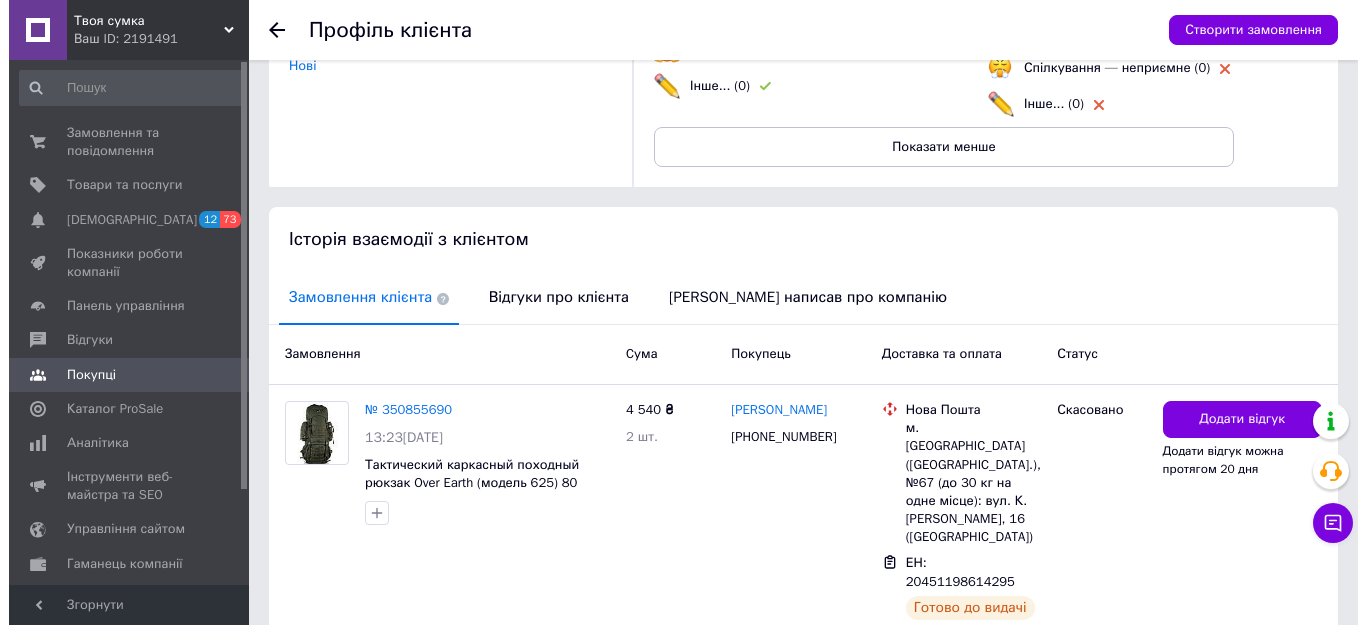 scroll, scrollTop: 400, scrollLeft: 0, axis: vertical 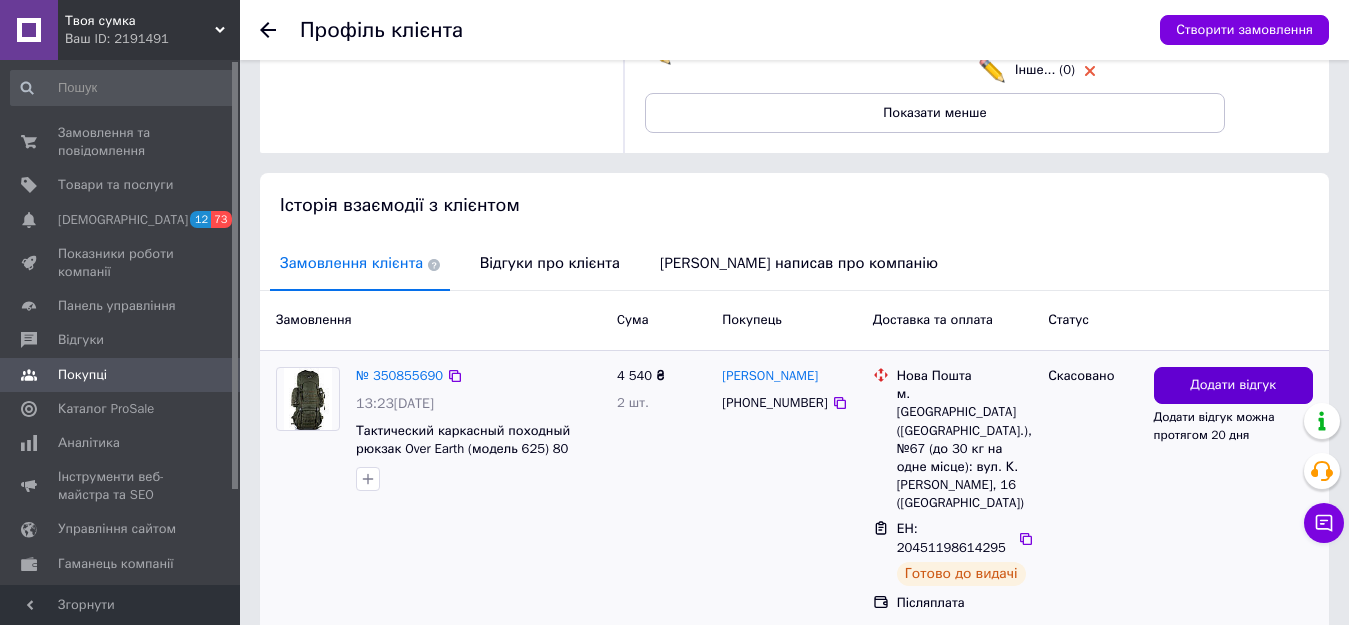 click on "Додати відгук" at bounding box center (1233, 385) 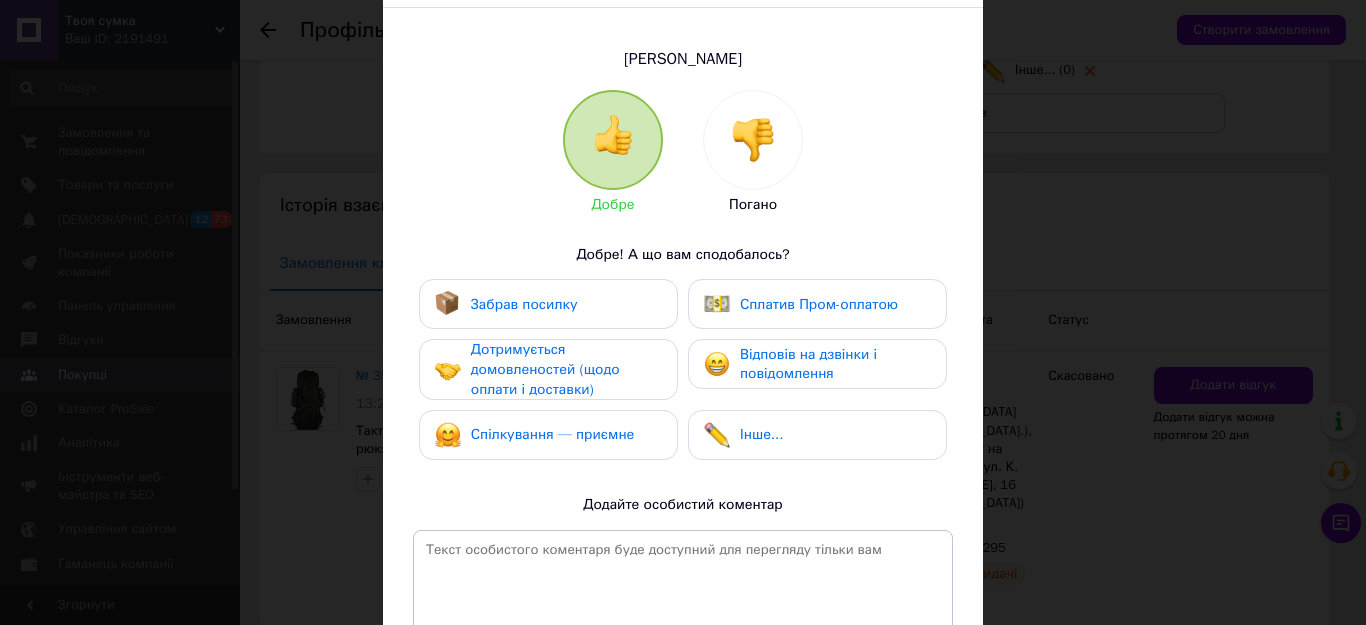 scroll, scrollTop: 100, scrollLeft: 0, axis: vertical 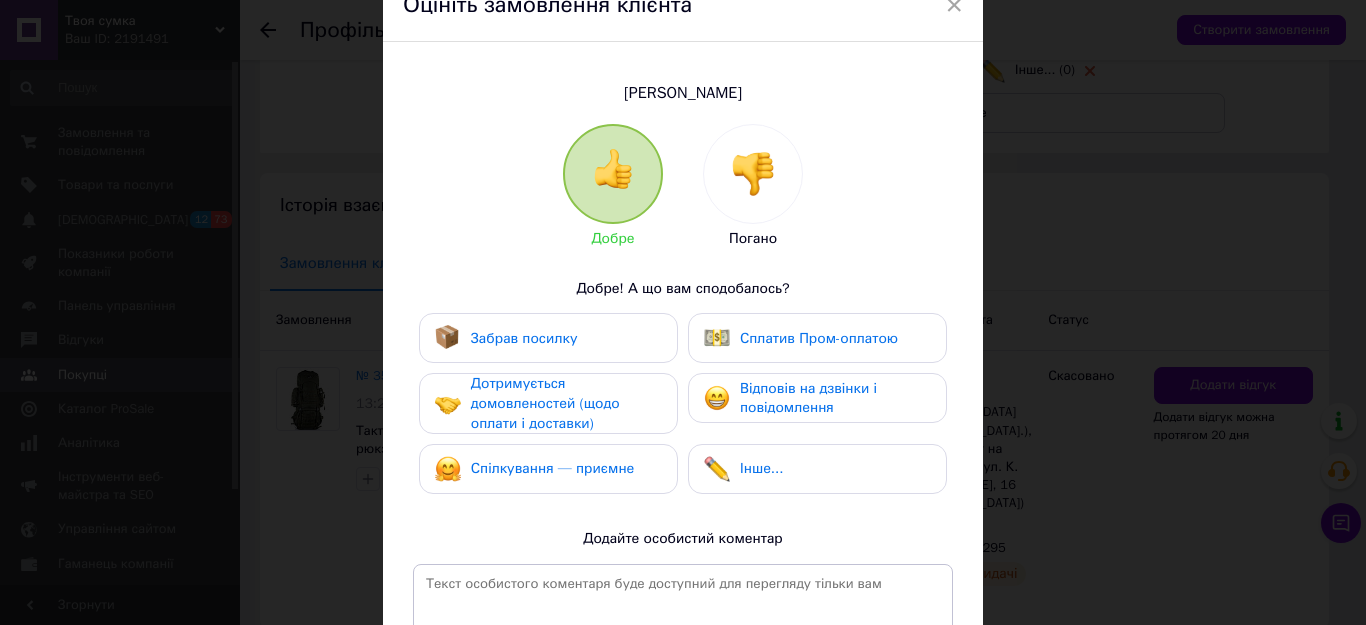 click at bounding box center (753, 174) 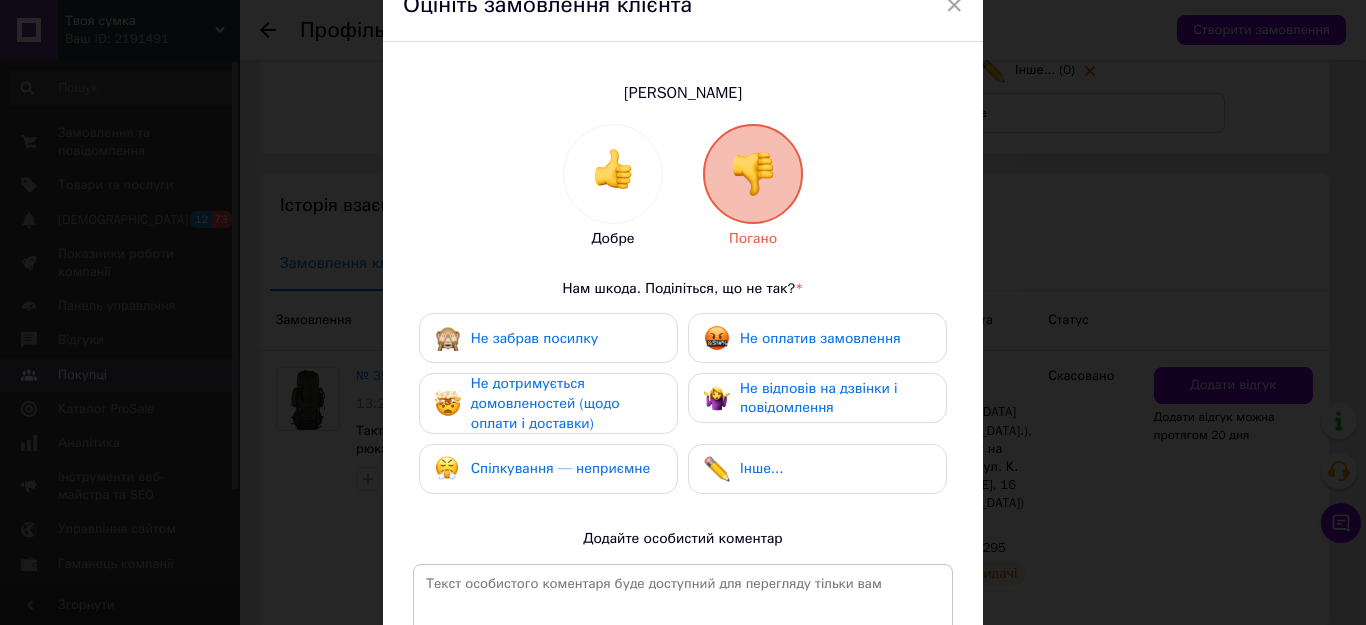 click on "Не відповів на дзвінки і повідомлення" at bounding box center (819, 398) 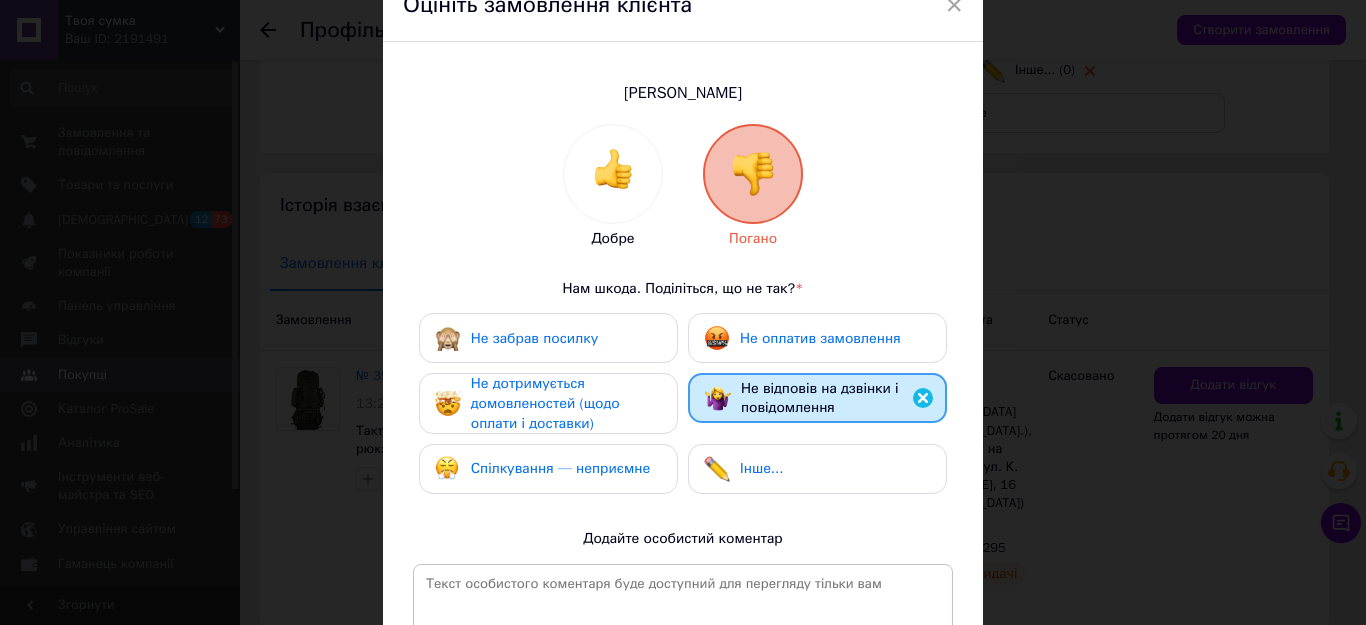 scroll, scrollTop: 200, scrollLeft: 0, axis: vertical 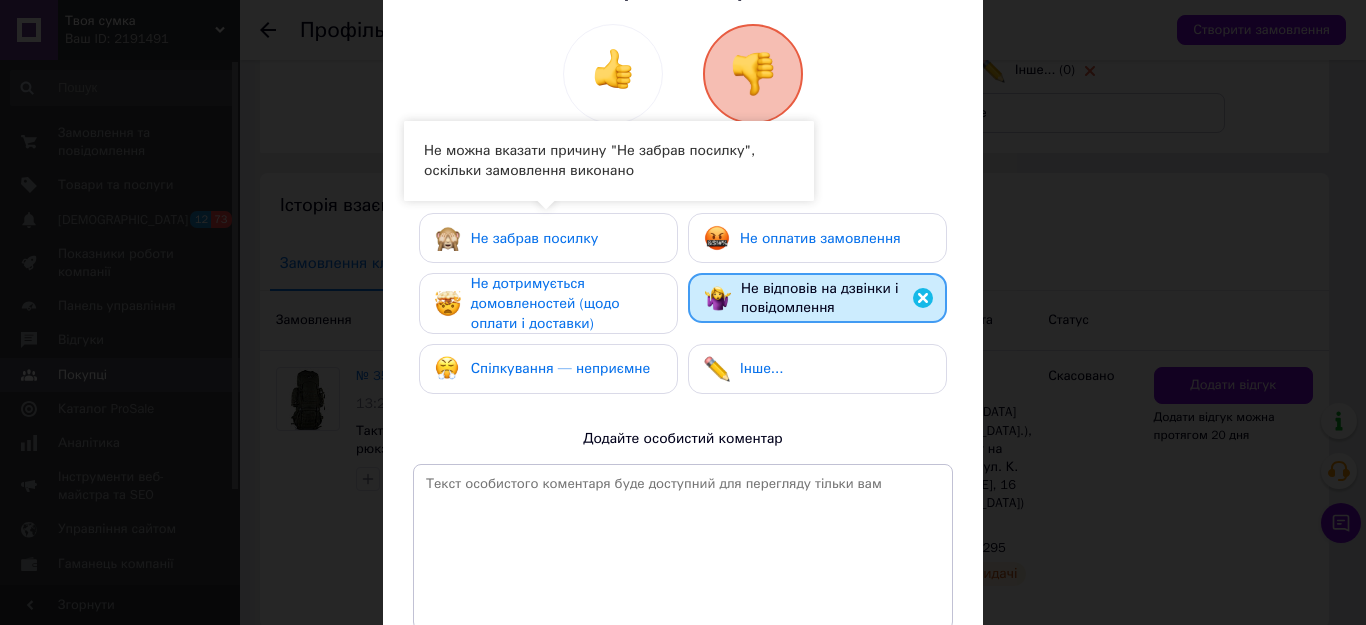click on "Не забрав посилку" at bounding box center [534, 238] 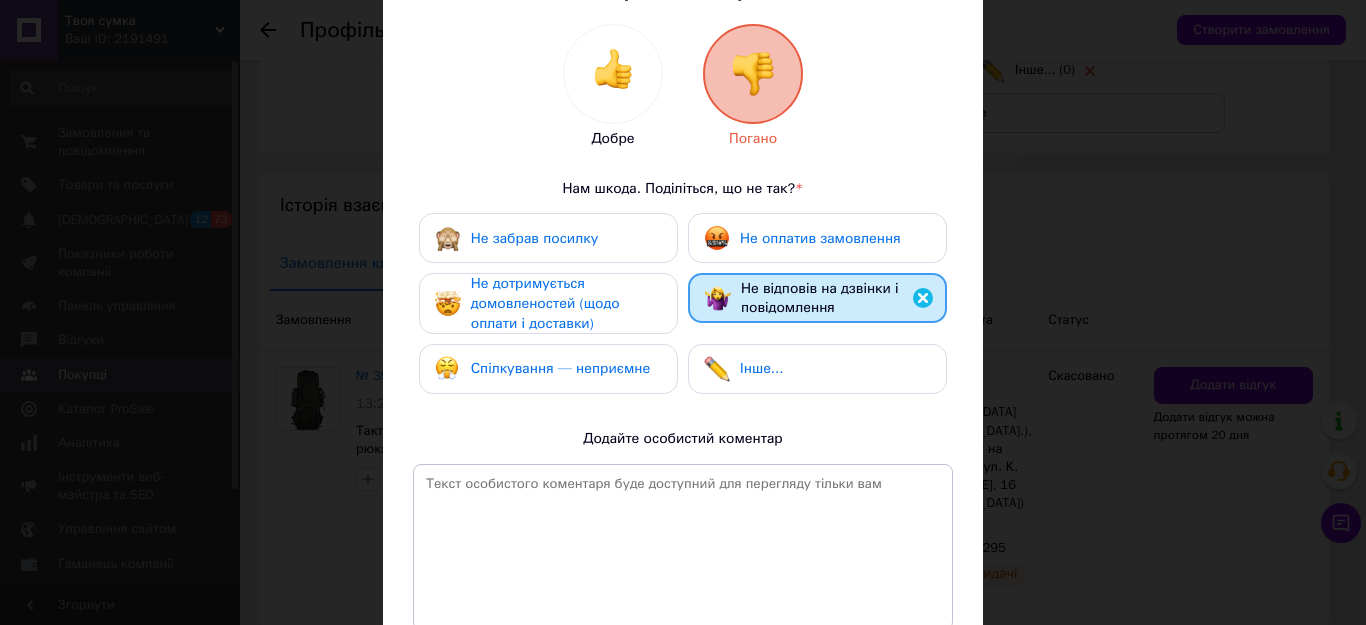 click on "Не дотримується домовленостей (щодо оплати і доставки)" at bounding box center [545, 303] 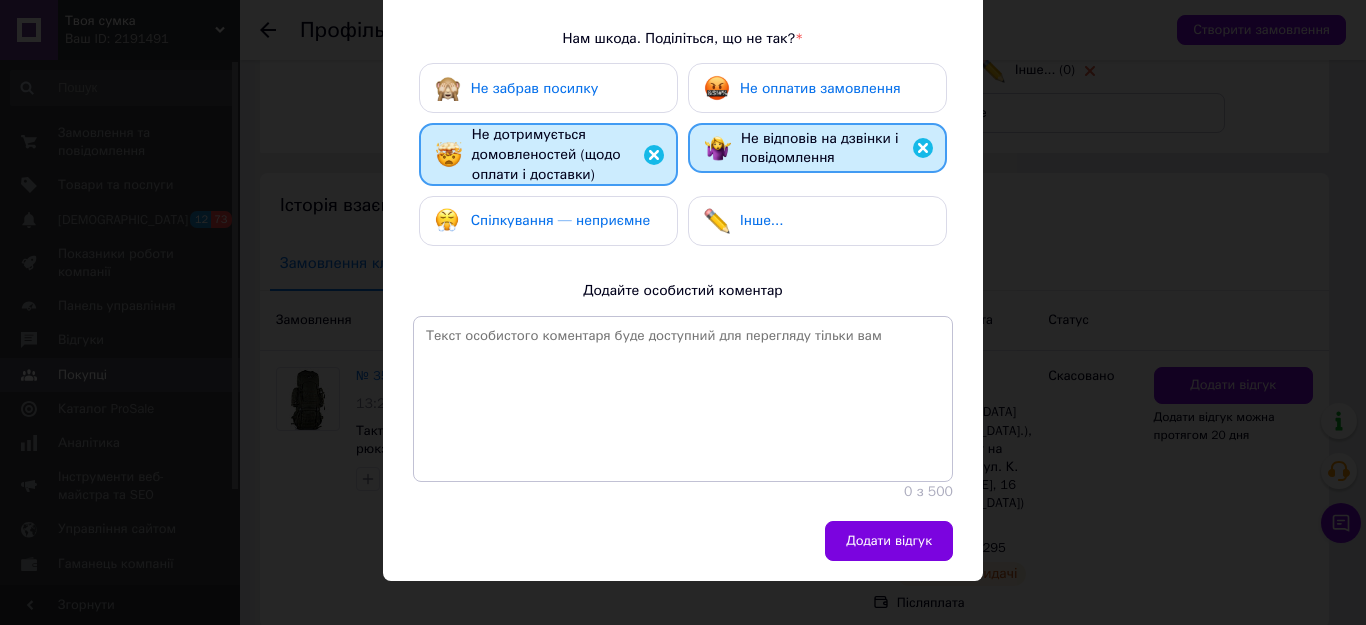 scroll, scrollTop: 368, scrollLeft: 0, axis: vertical 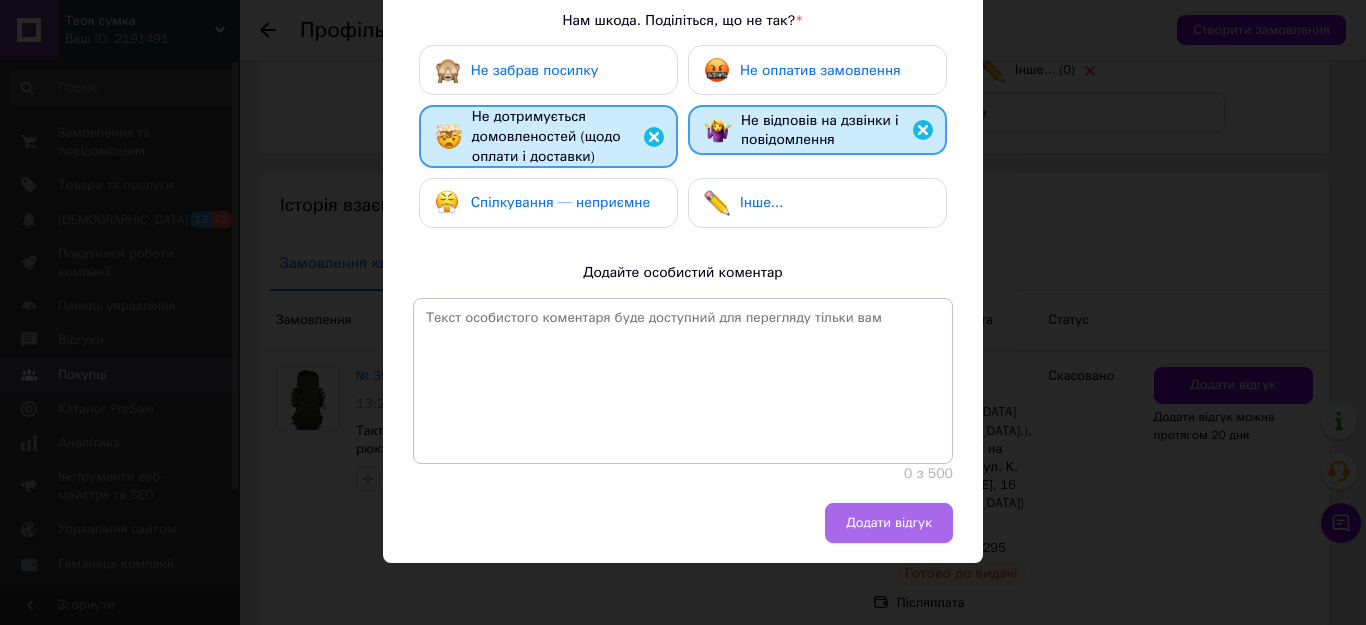 click on "Додати відгук" at bounding box center [889, 523] 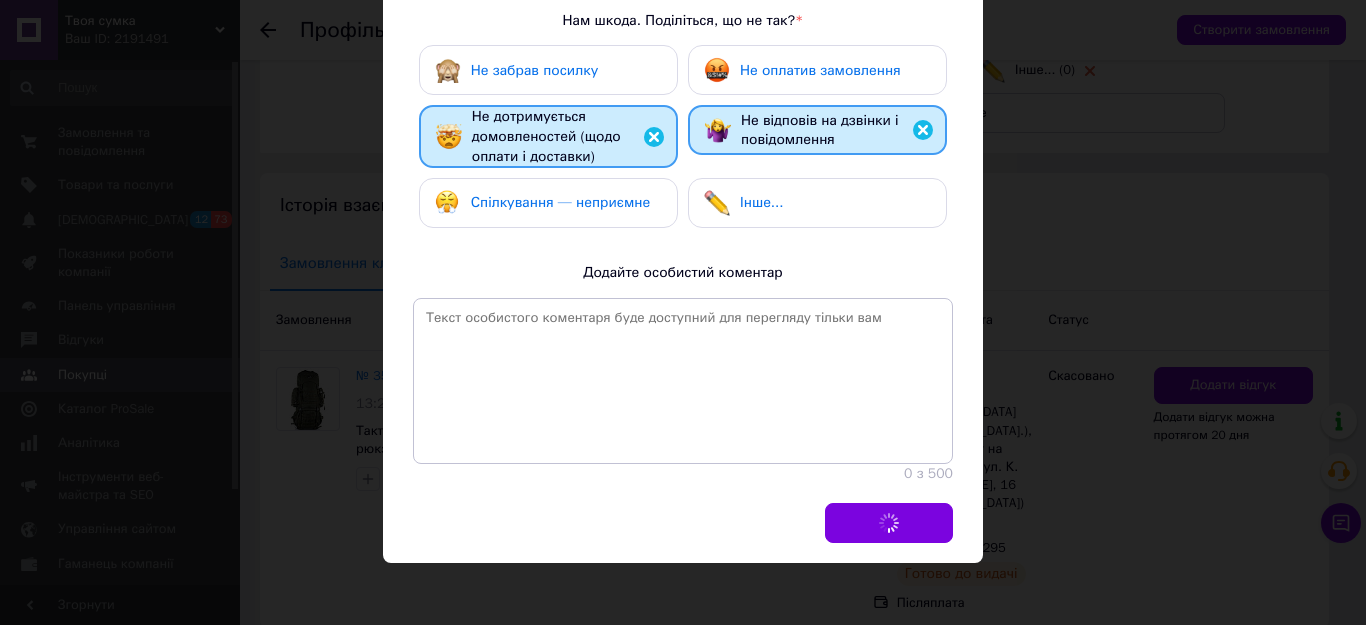 click on "Не оплатив замовлення" at bounding box center (820, 70) 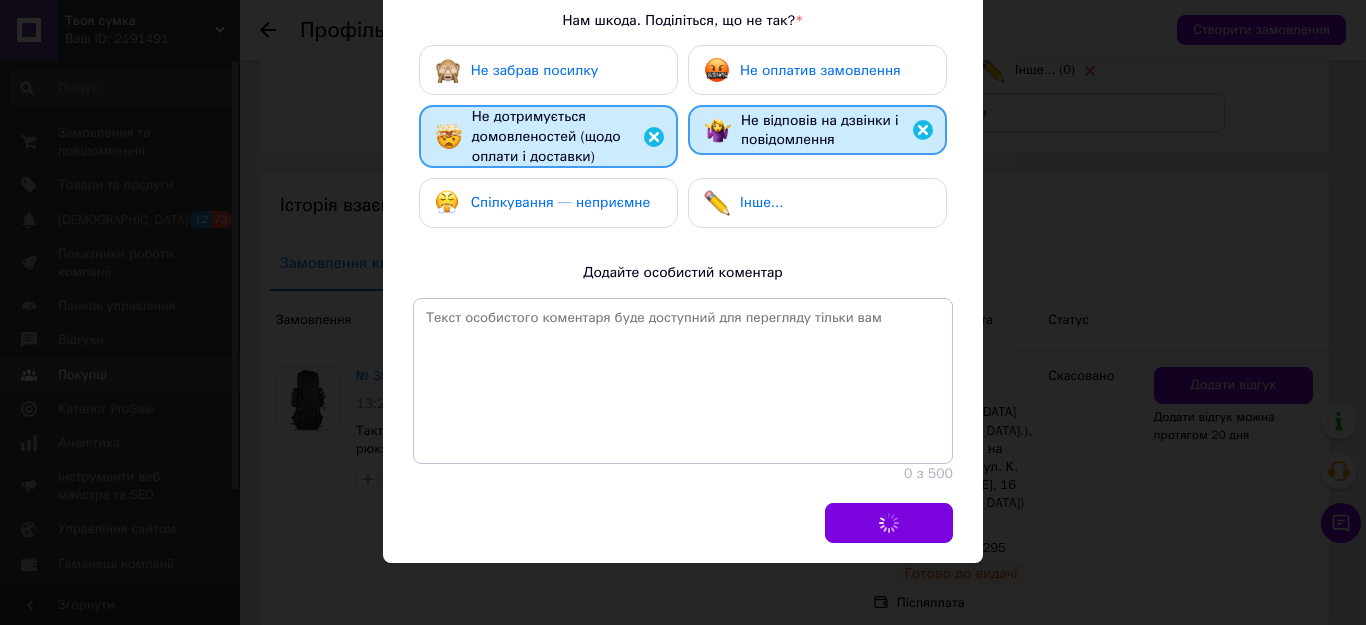 click on "Не оплатив замовлення" at bounding box center (820, 70) 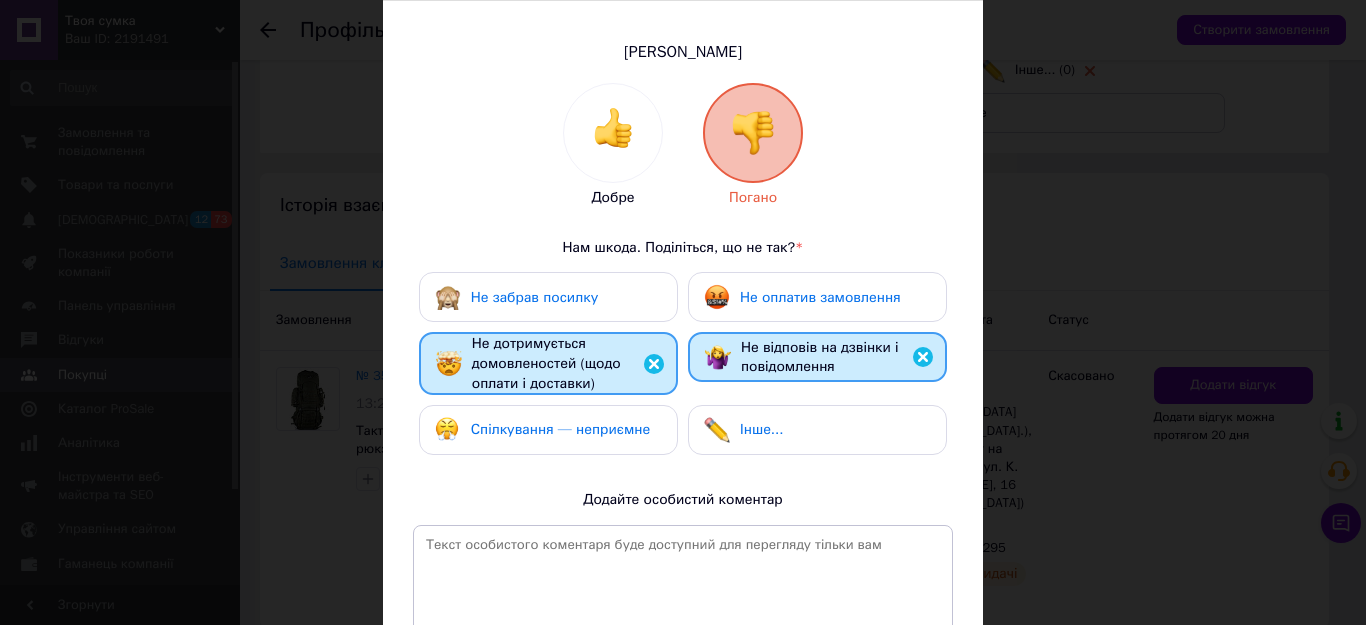 scroll, scrollTop: 368, scrollLeft: 0, axis: vertical 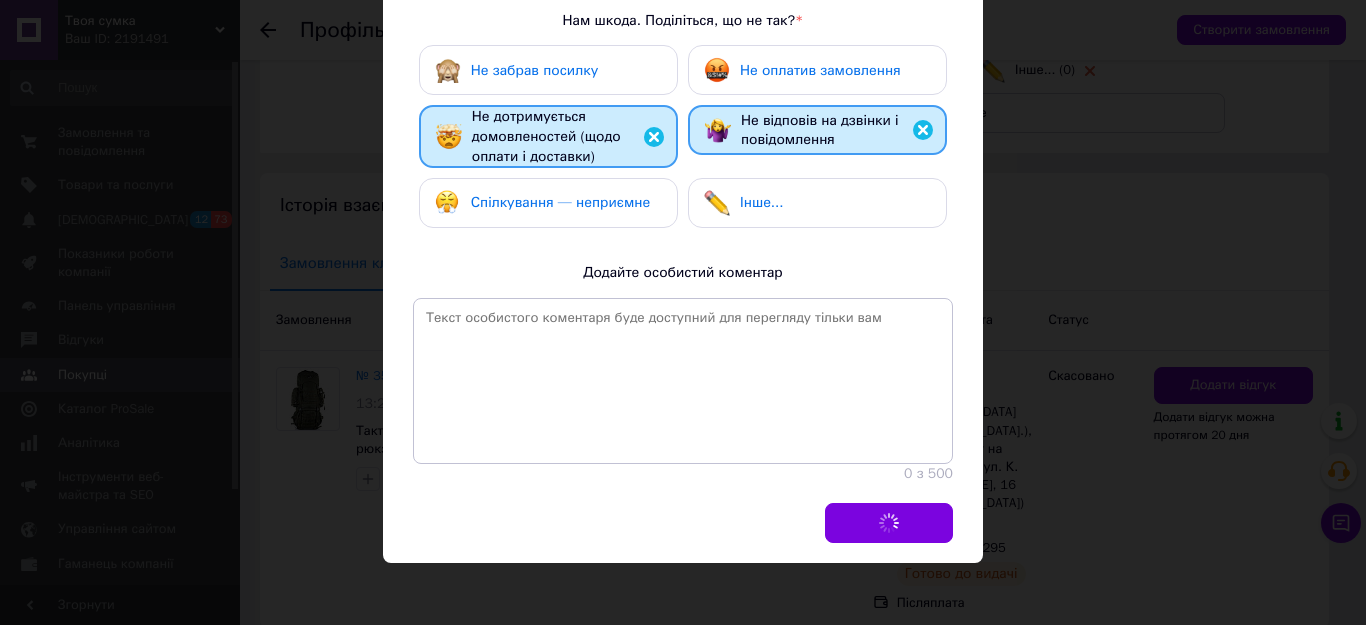 click on "Додати відгук" at bounding box center [678, 523] 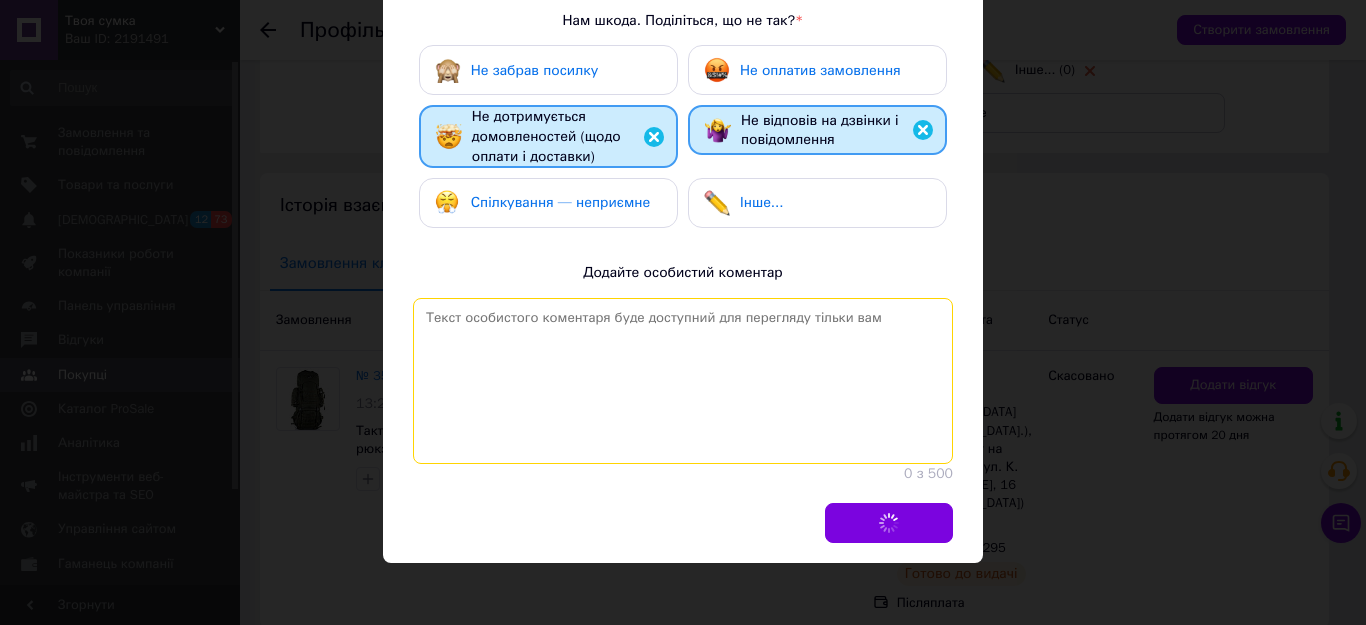 click at bounding box center [683, 381] 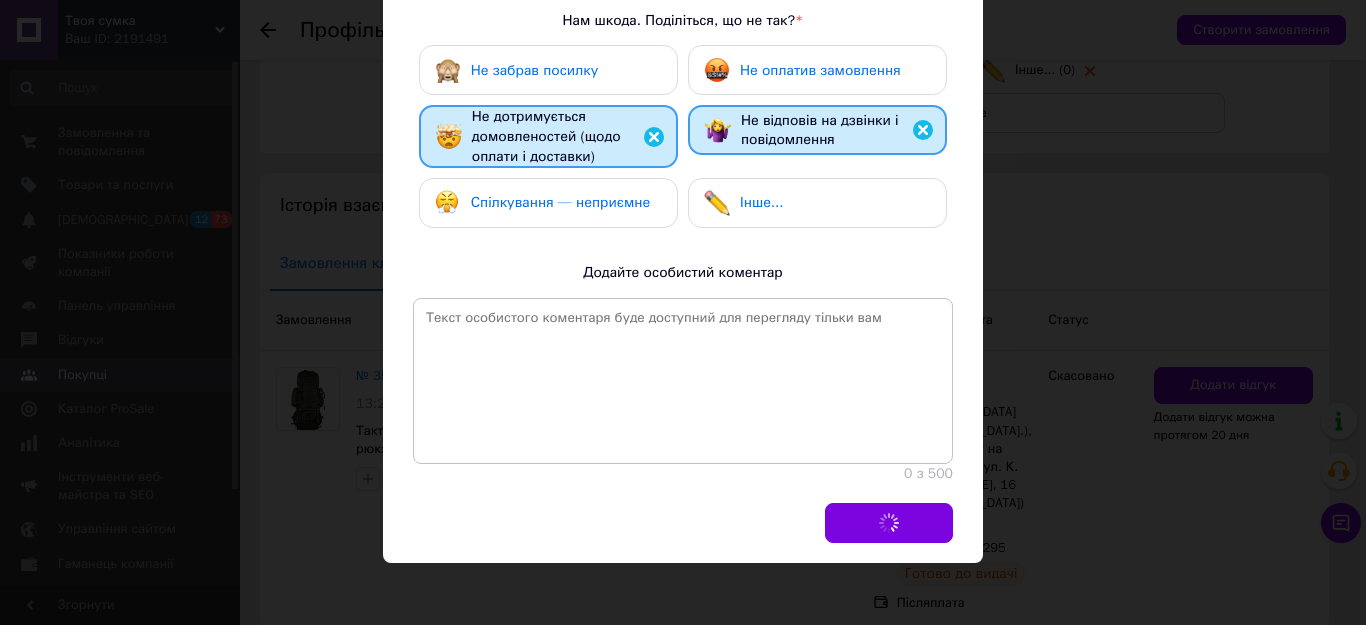 click on "Додати відгук" at bounding box center (678, 523) 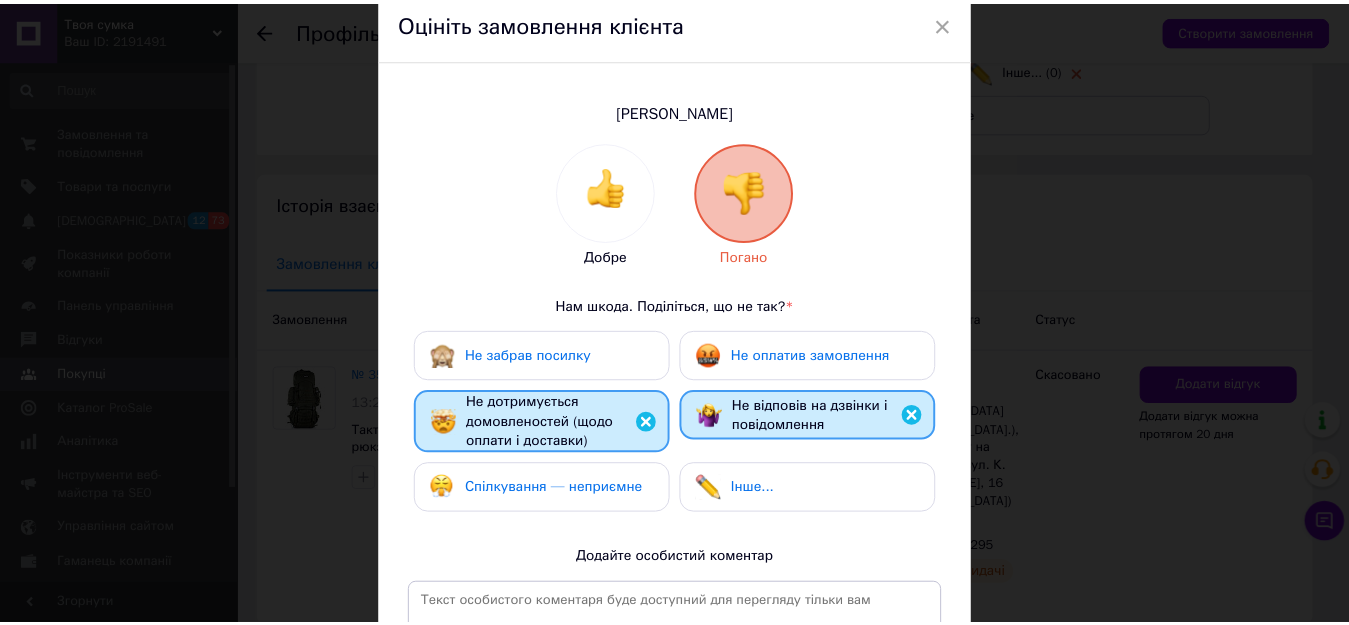 scroll, scrollTop: 0, scrollLeft: 0, axis: both 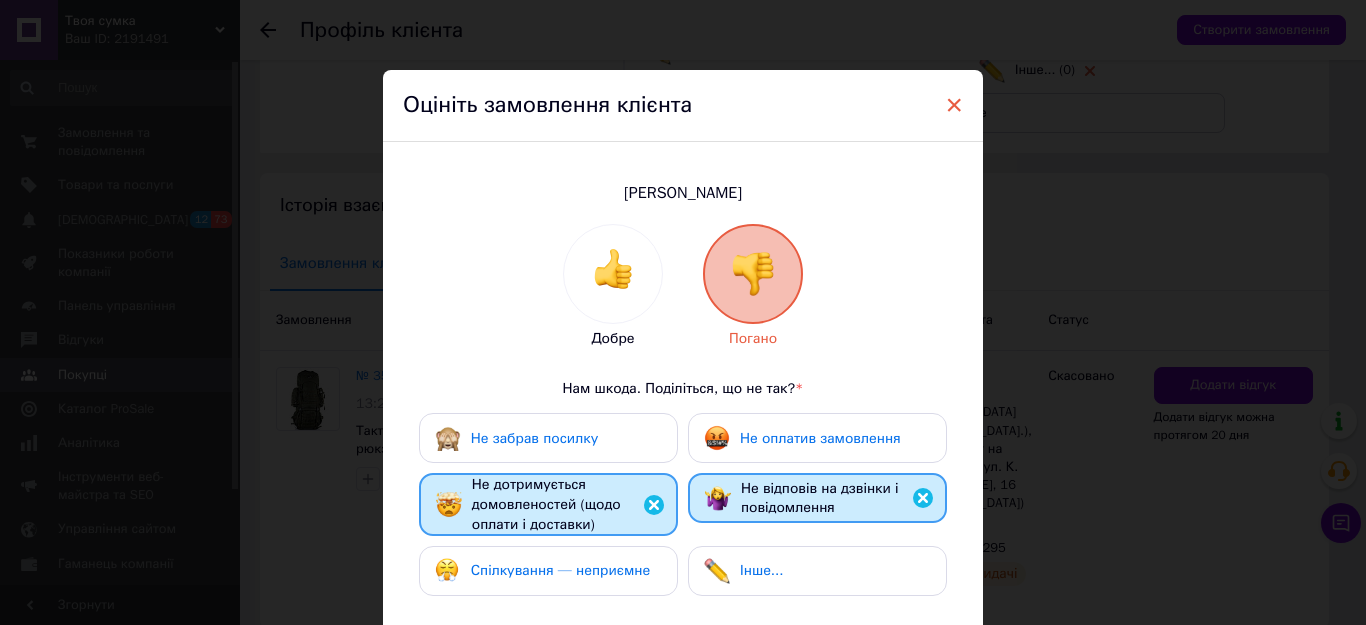 click on "×" at bounding box center (954, 105) 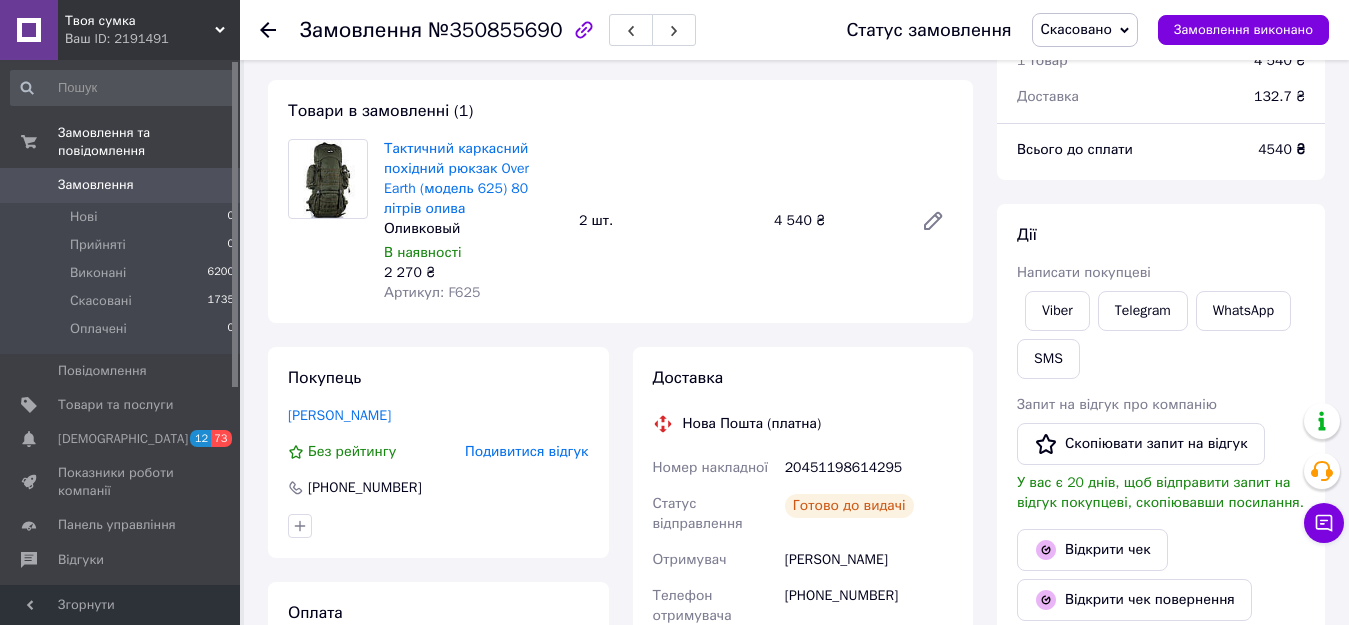 scroll, scrollTop: 0, scrollLeft: 0, axis: both 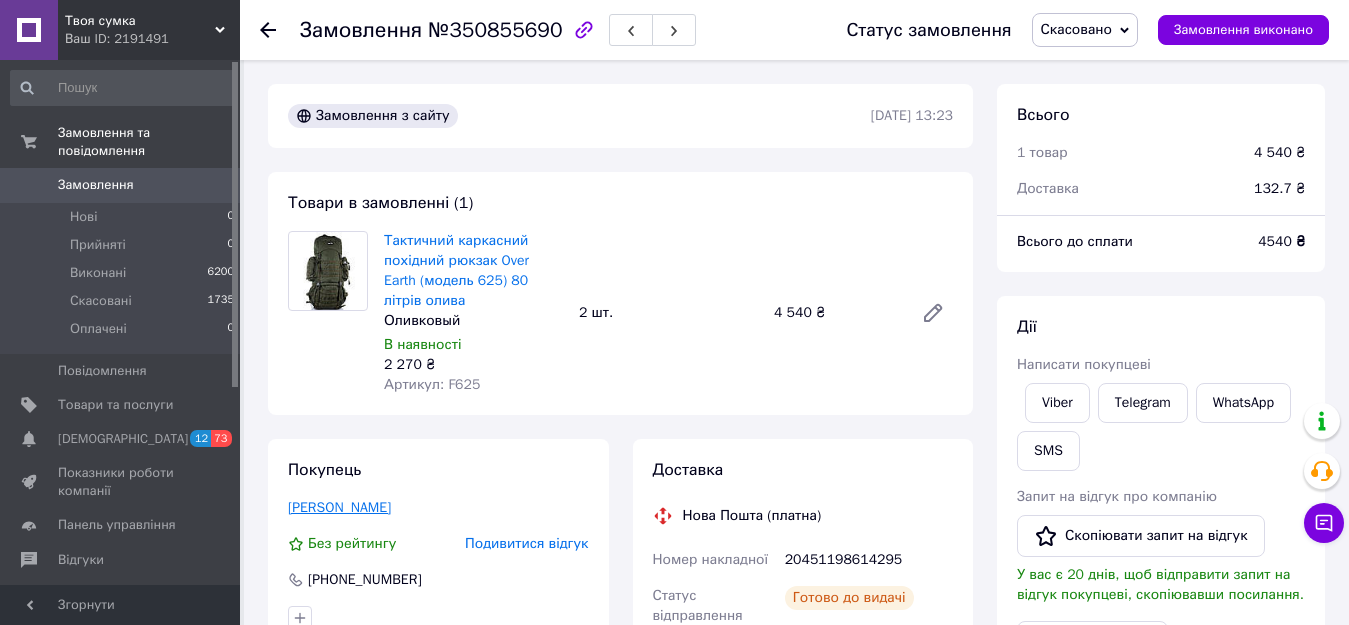 click on "[PERSON_NAME]" at bounding box center [339, 507] 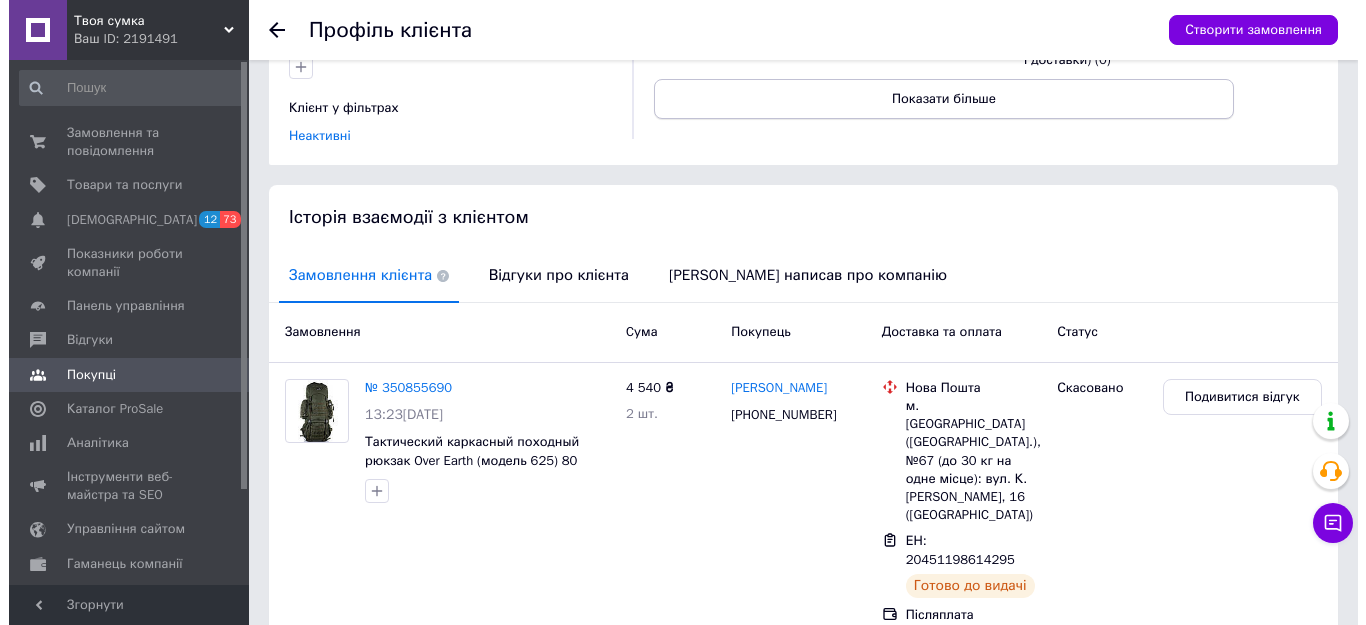 scroll, scrollTop: 336, scrollLeft: 0, axis: vertical 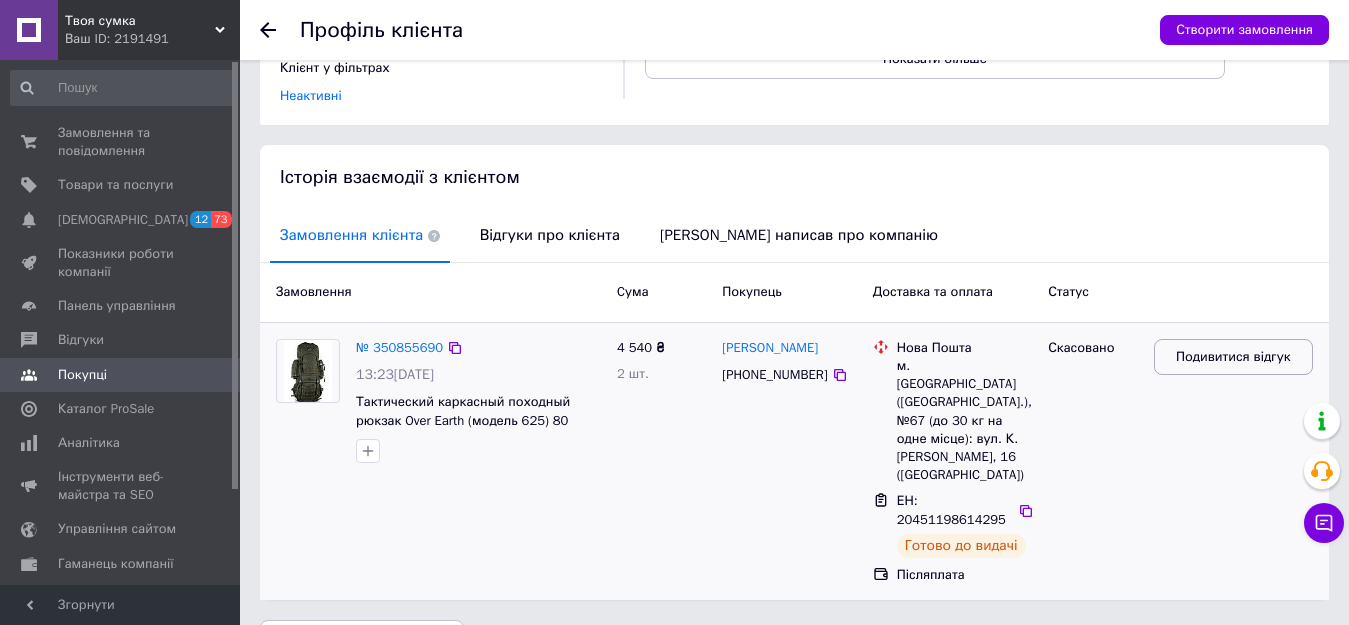 click on "Подивитися відгук" at bounding box center [1233, 357] 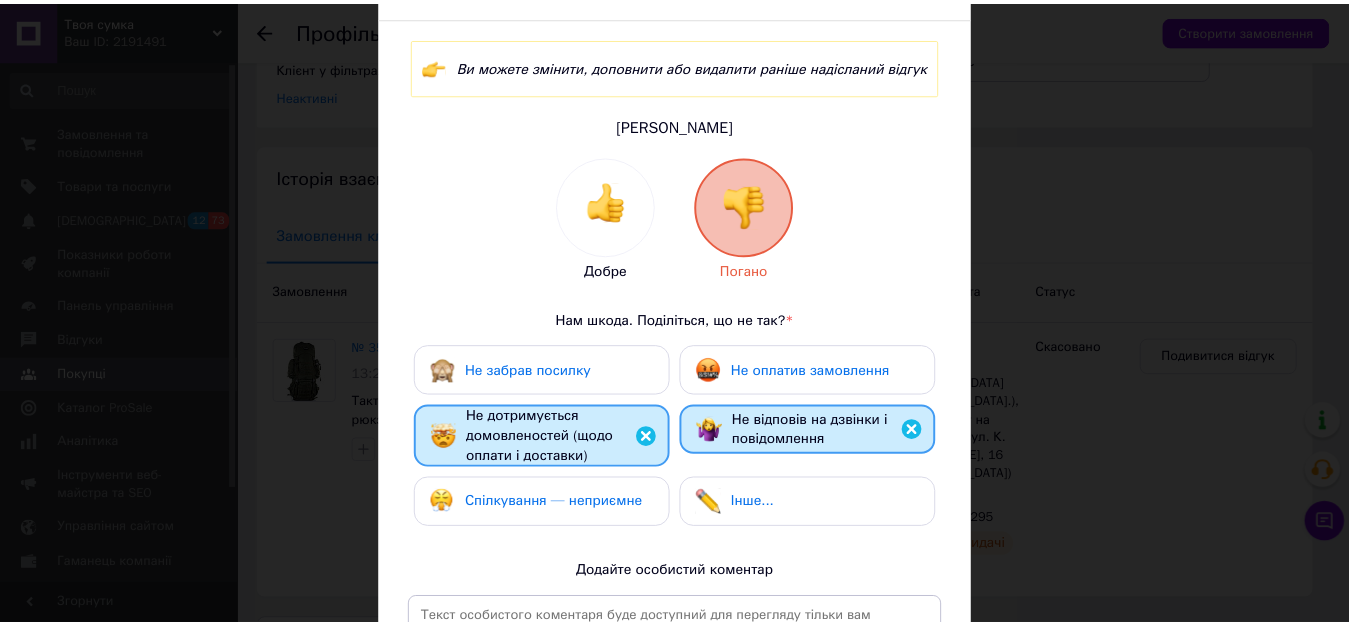 scroll, scrollTop: 25, scrollLeft: 0, axis: vertical 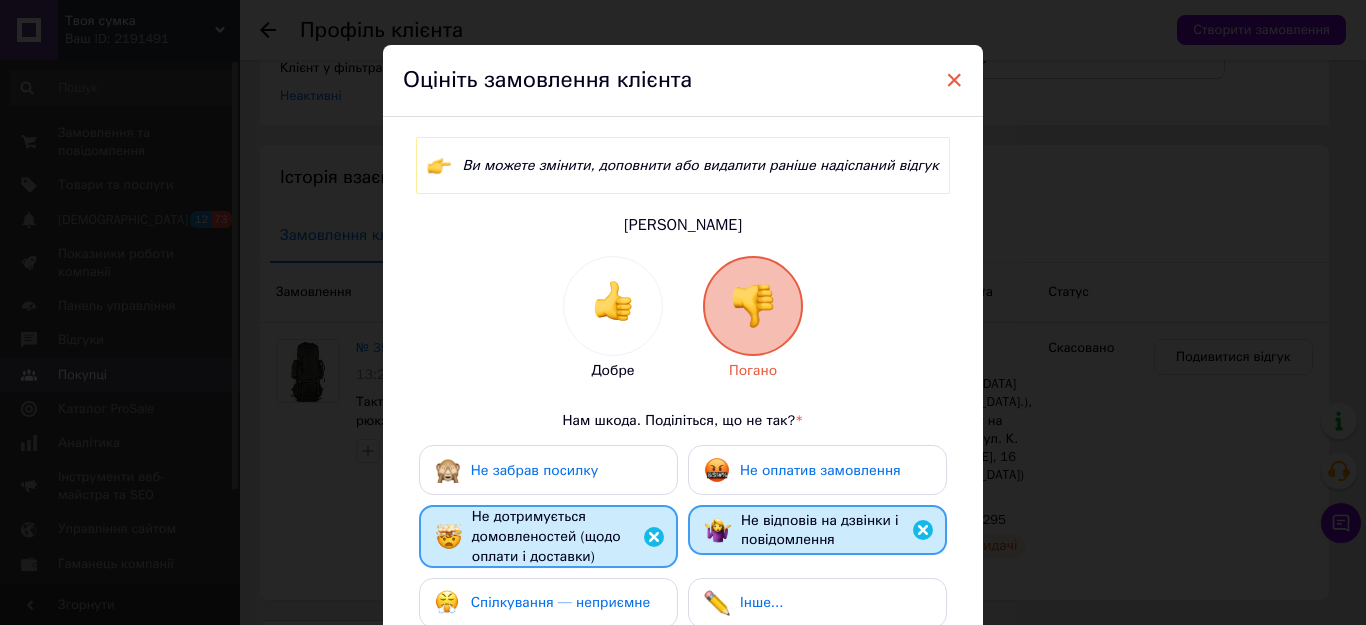 click on "×" at bounding box center [954, 80] 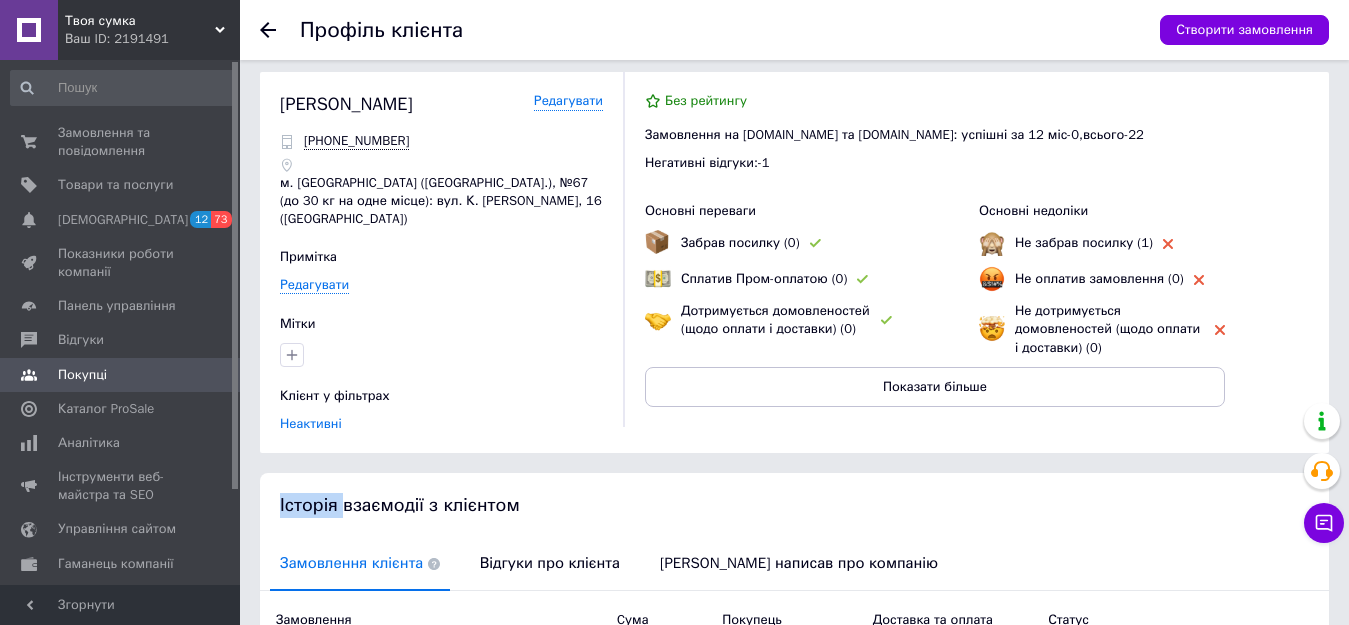 scroll, scrollTop: 0, scrollLeft: 0, axis: both 